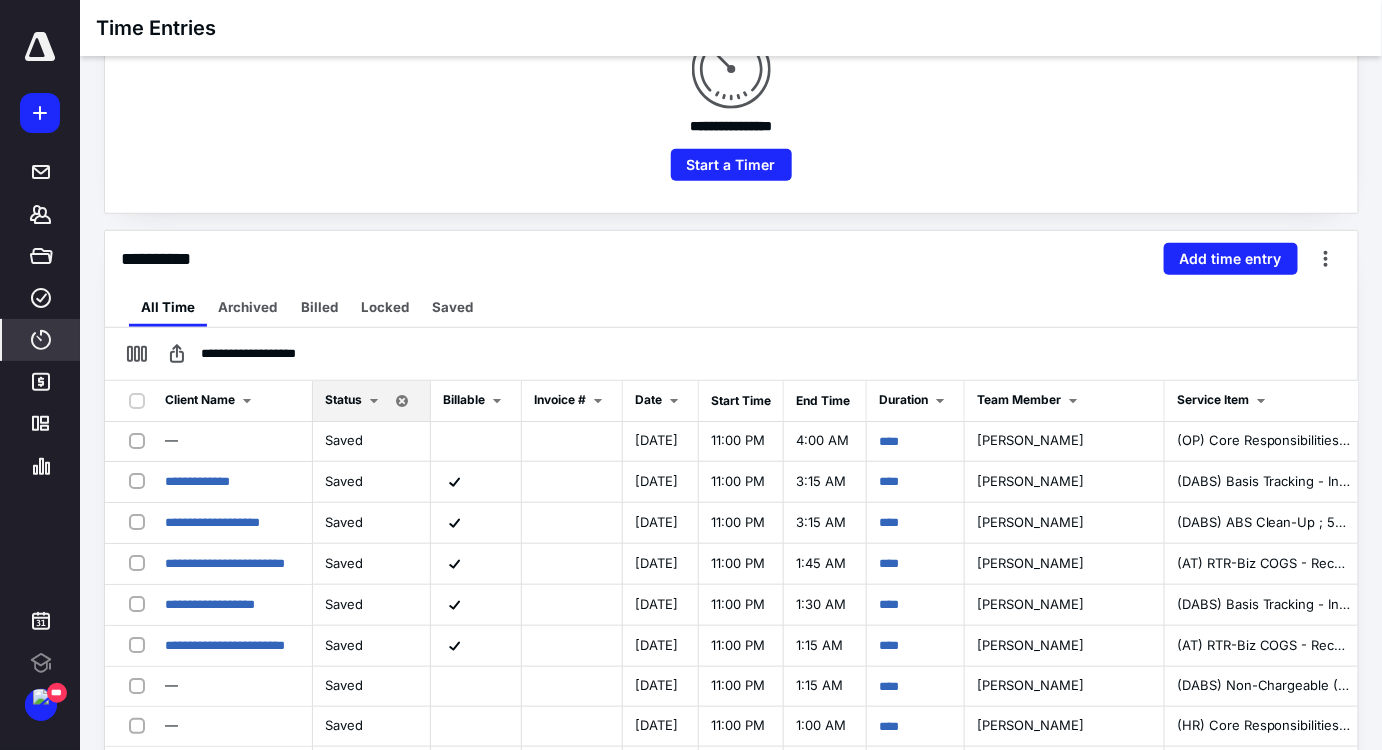scroll, scrollTop: 0, scrollLeft: 0, axis: both 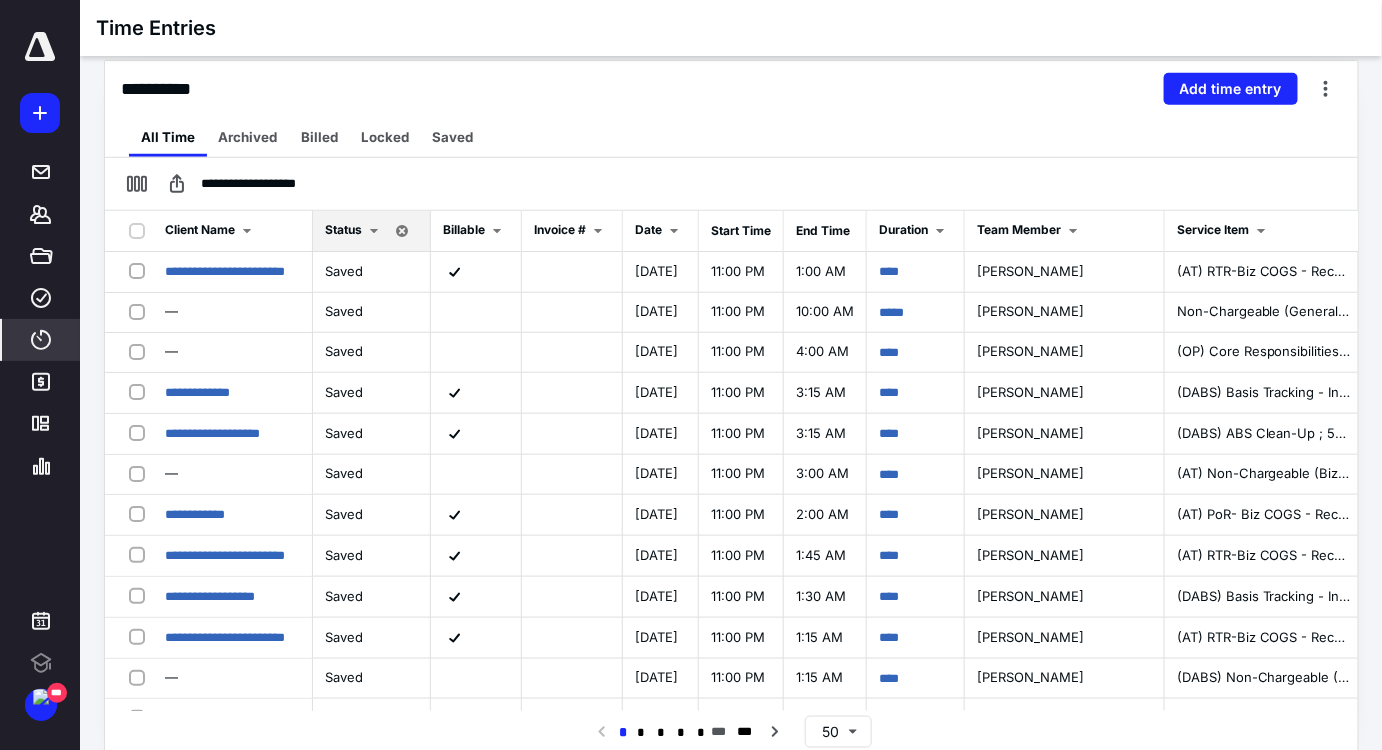 click on "Start Time" at bounding box center (741, 230) 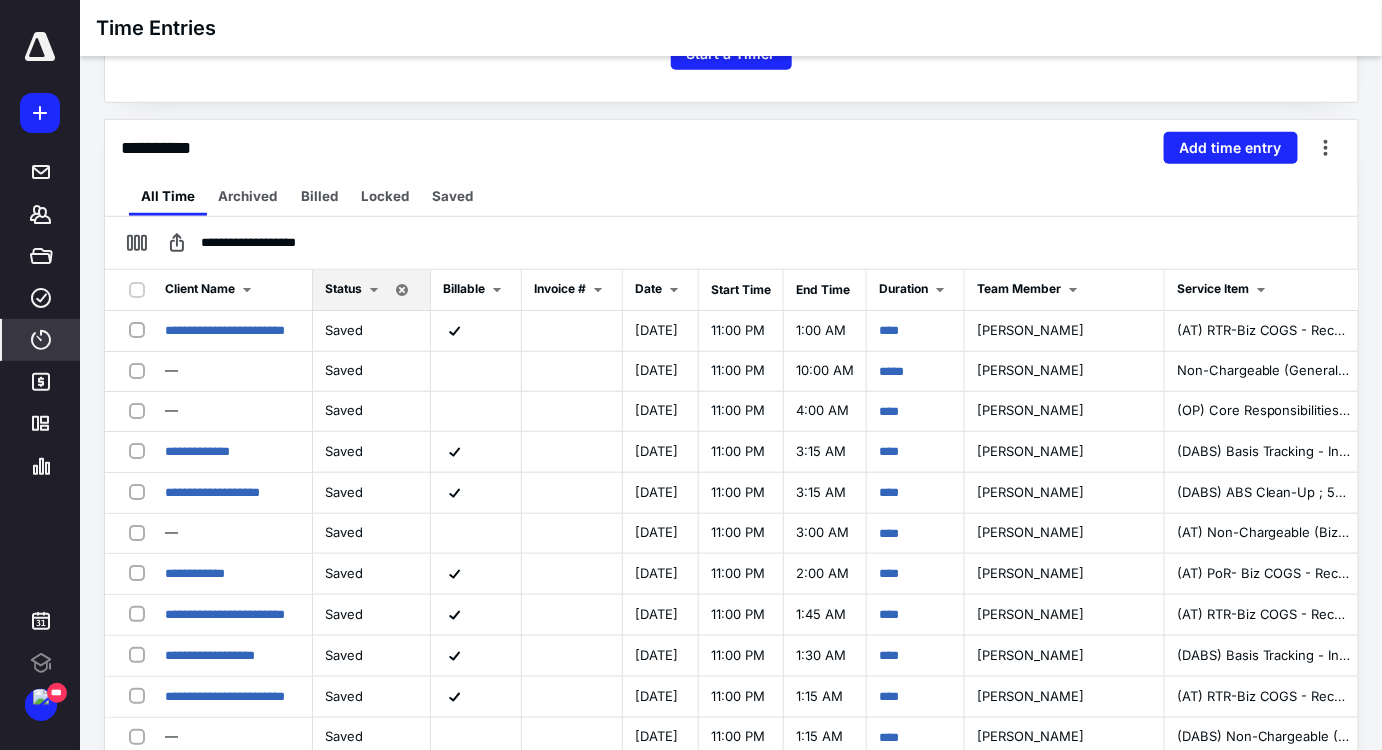 scroll, scrollTop: 351, scrollLeft: 0, axis: vertical 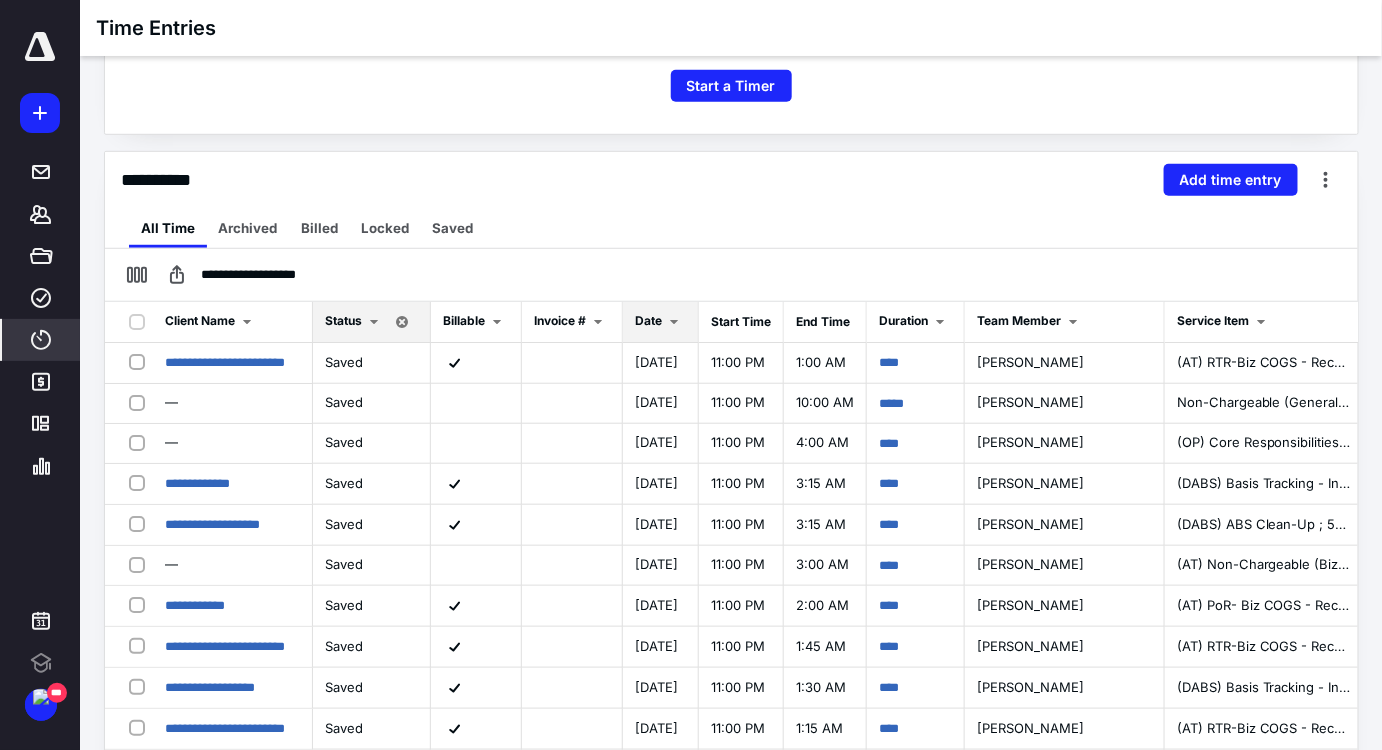 click on "Date" at bounding box center (648, 320) 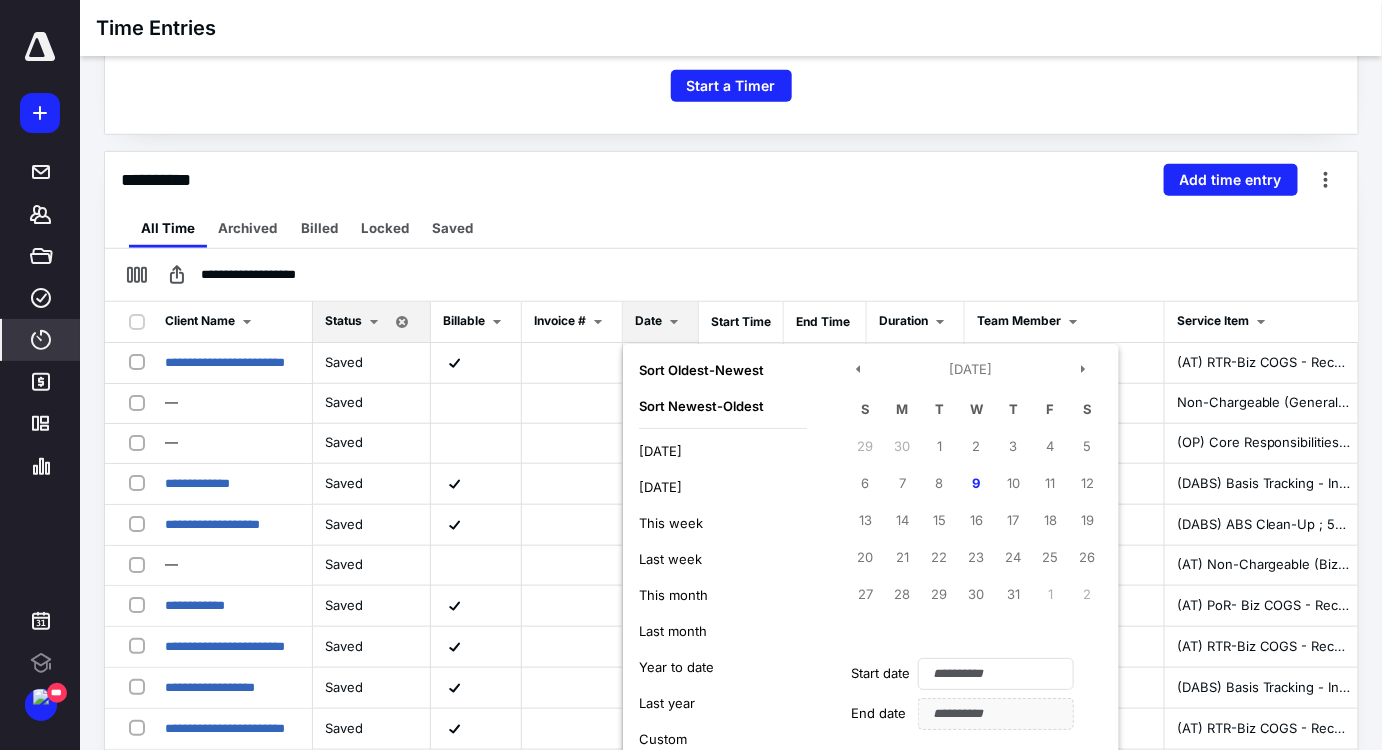 click on "Last month" at bounding box center [673, 631] 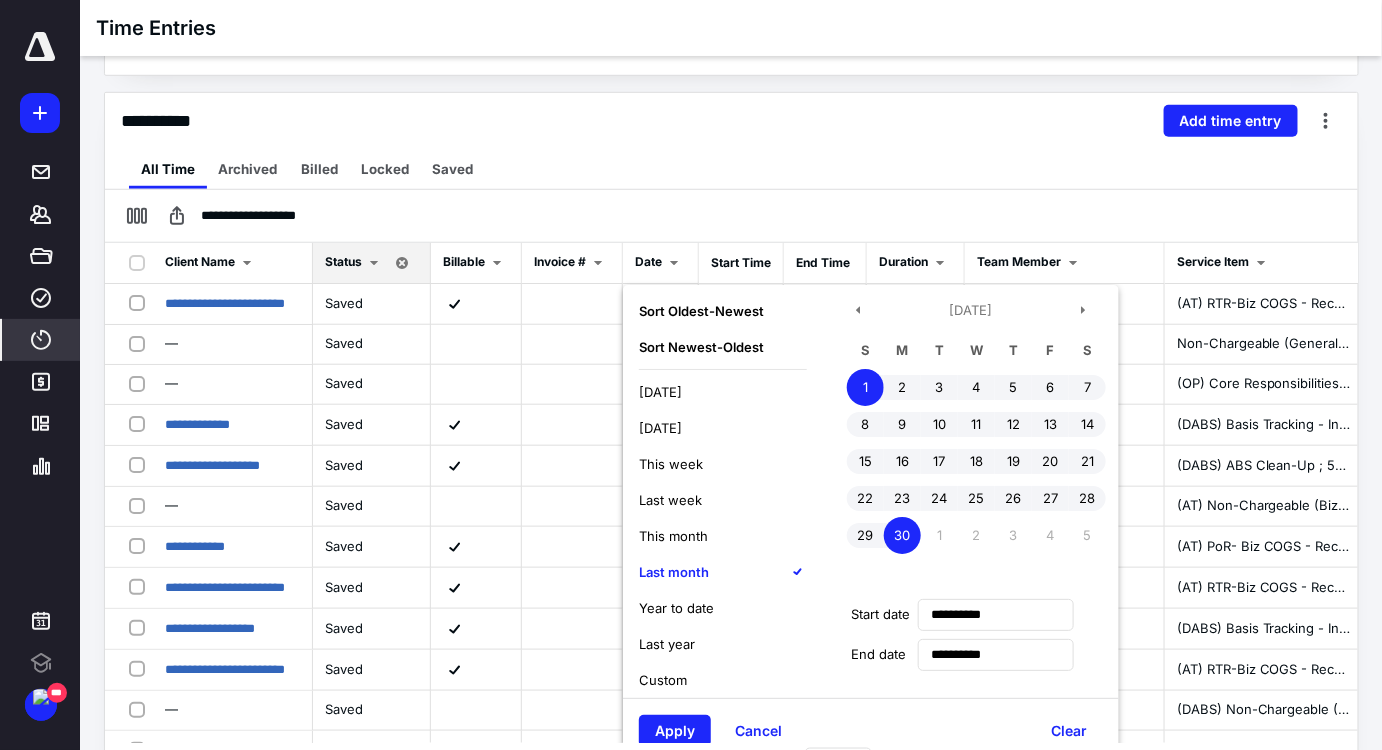 scroll, scrollTop: 442, scrollLeft: 0, axis: vertical 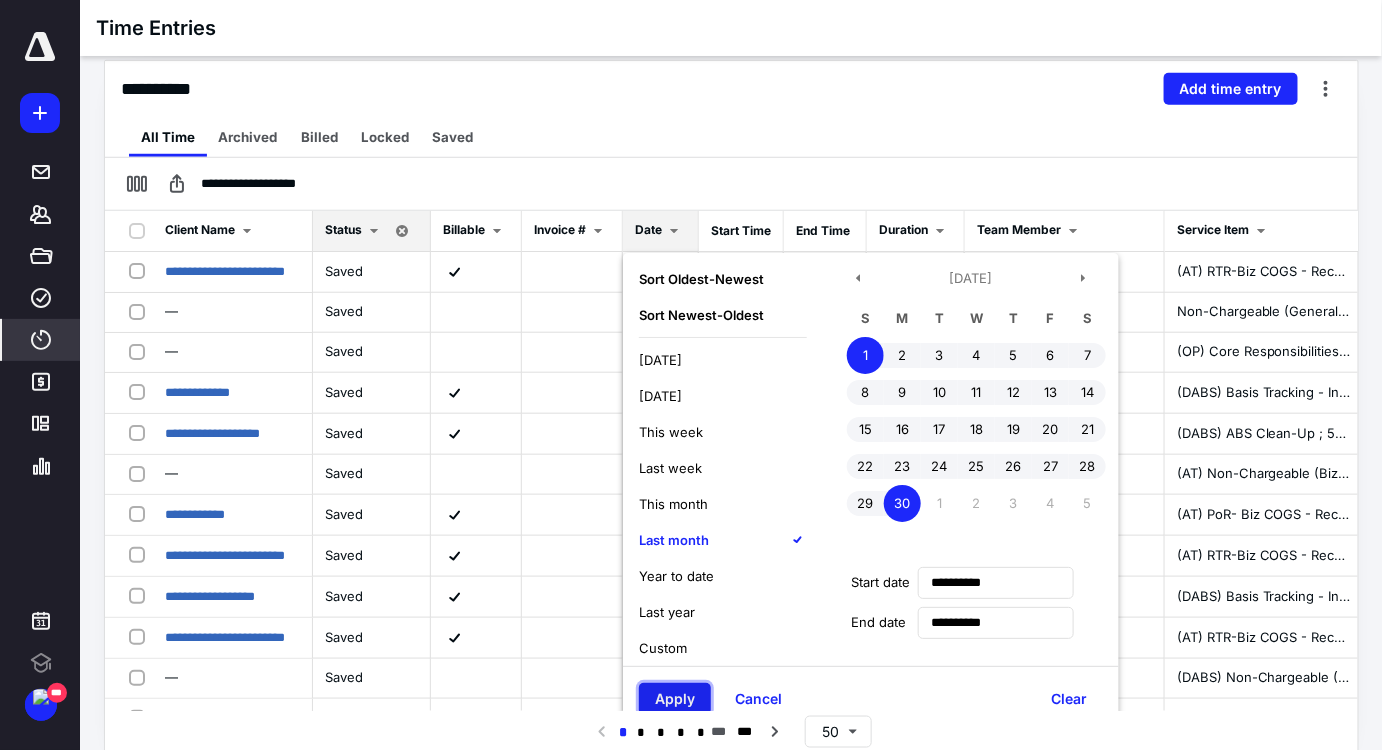 click on "Apply" at bounding box center [675, 699] 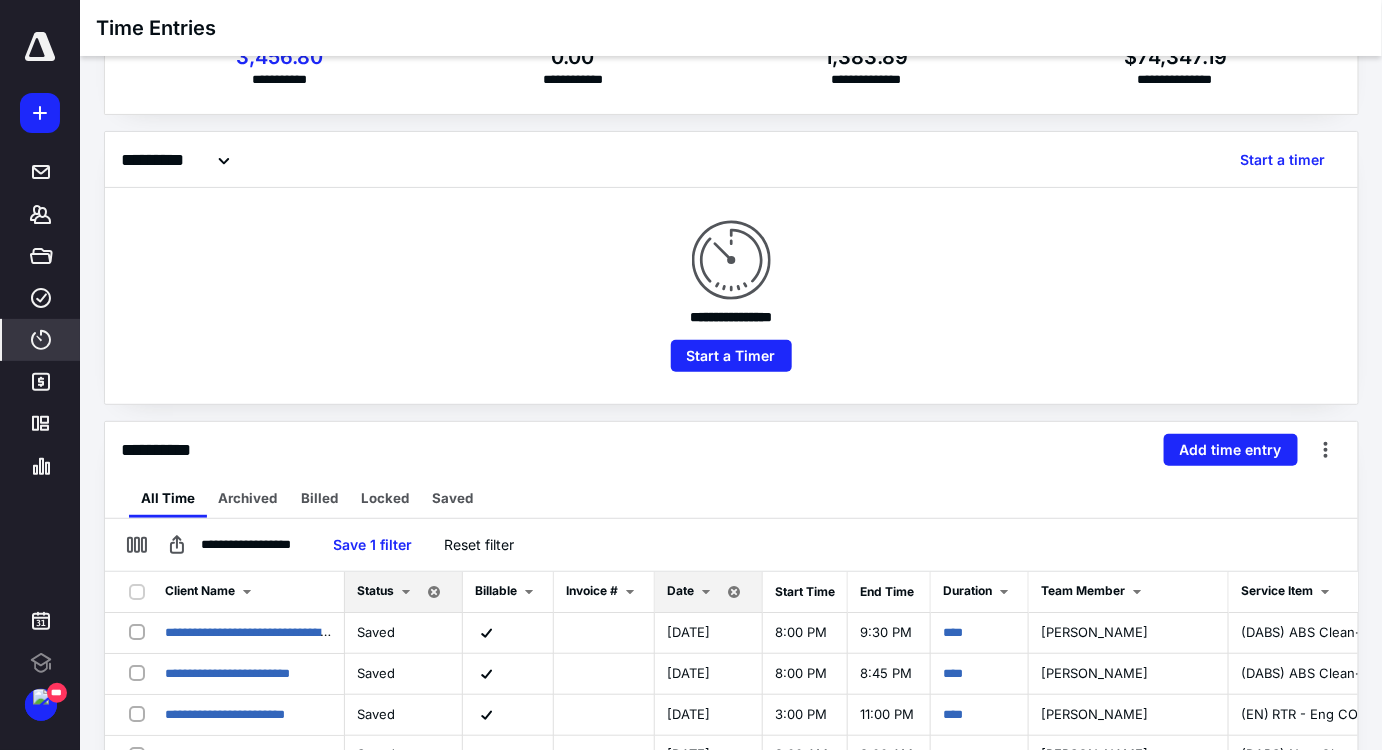 scroll, scrollTop: 78, scrollLeft: 0, axis: vertical 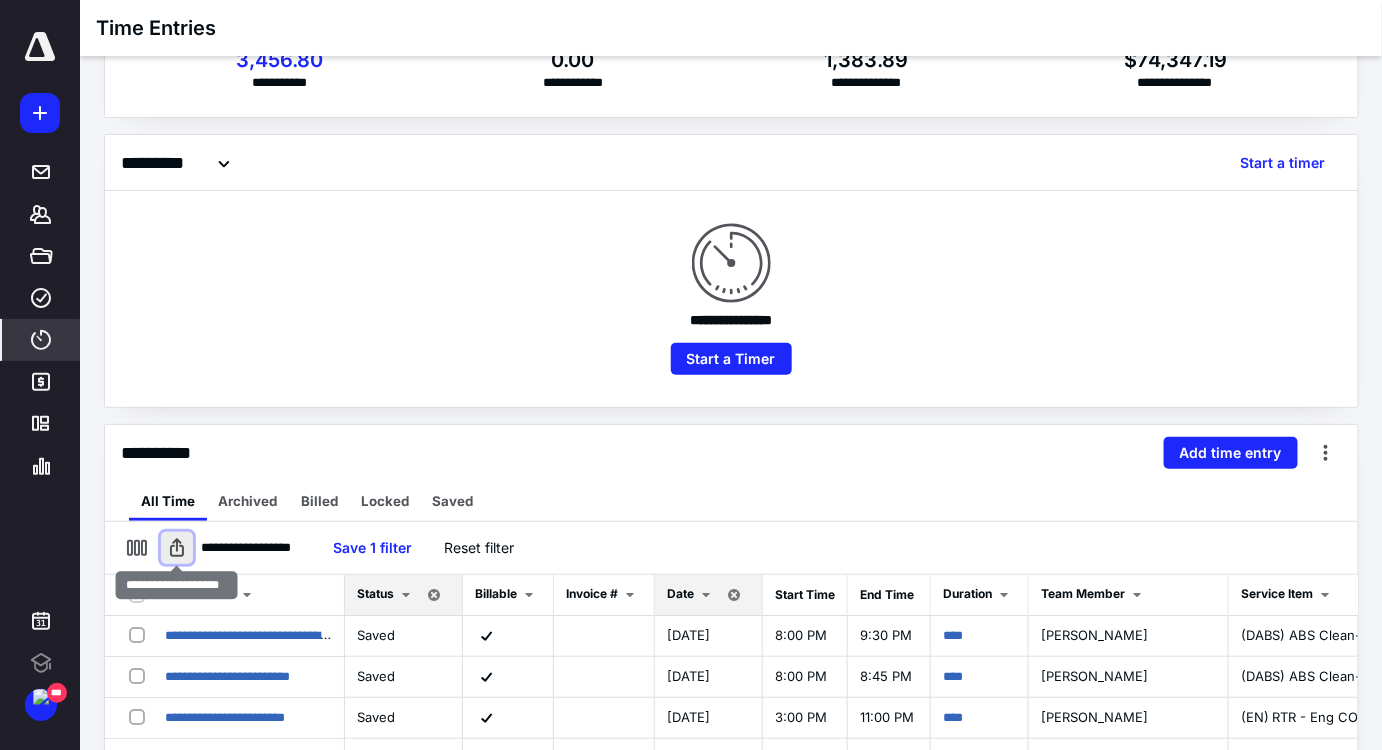 click at bounding box center [177, 548] 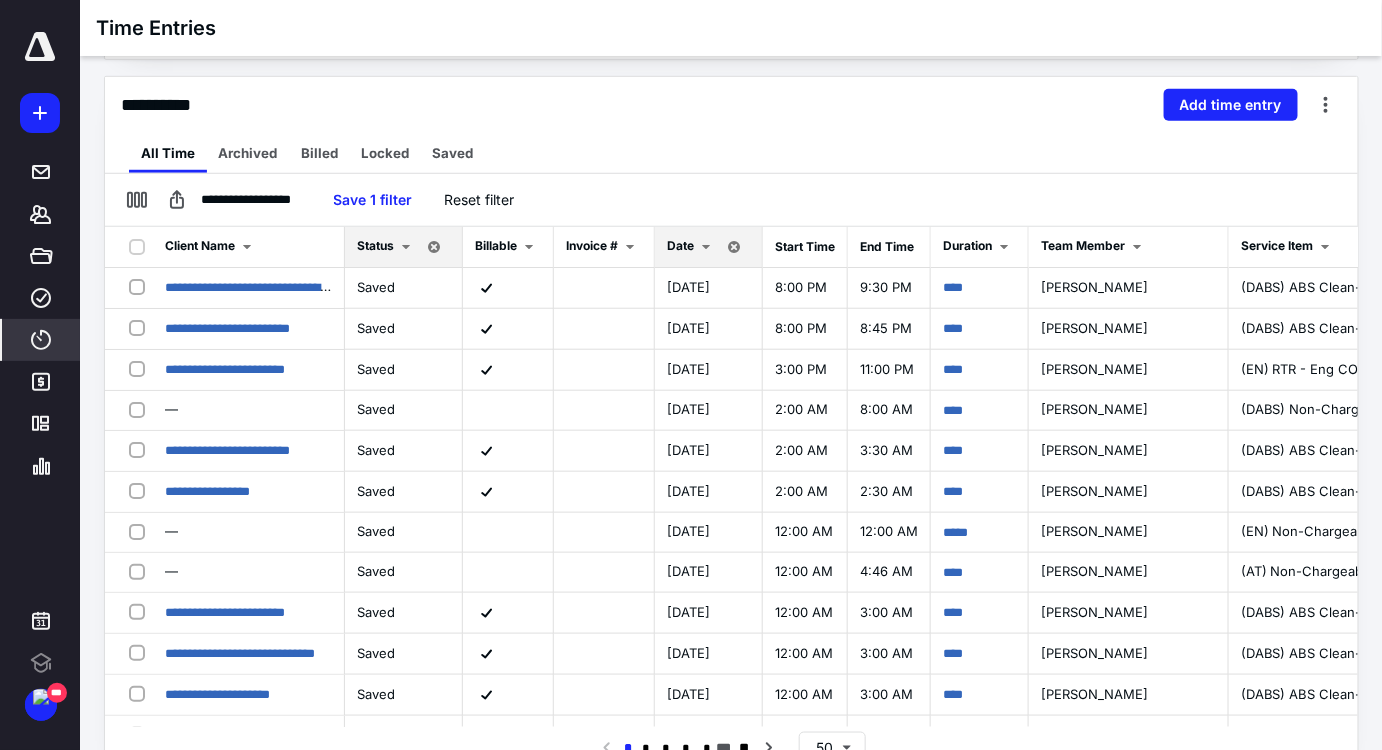 scroll, scrollTop: 442, scrollLeft: 0, axis: vertical 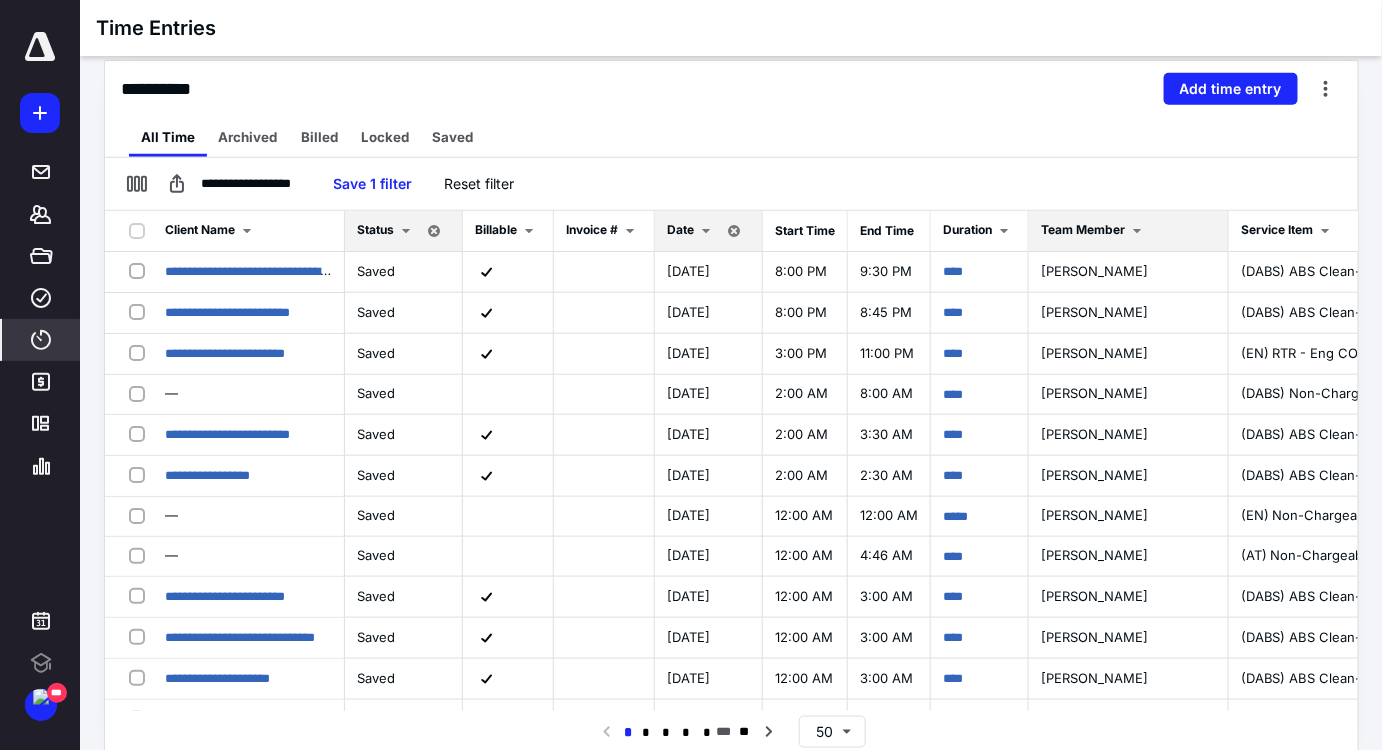 drag, startPoint x: 1074, startPoint y: 228, endPoint x: 1074, endPoint y: 244, distance: 16 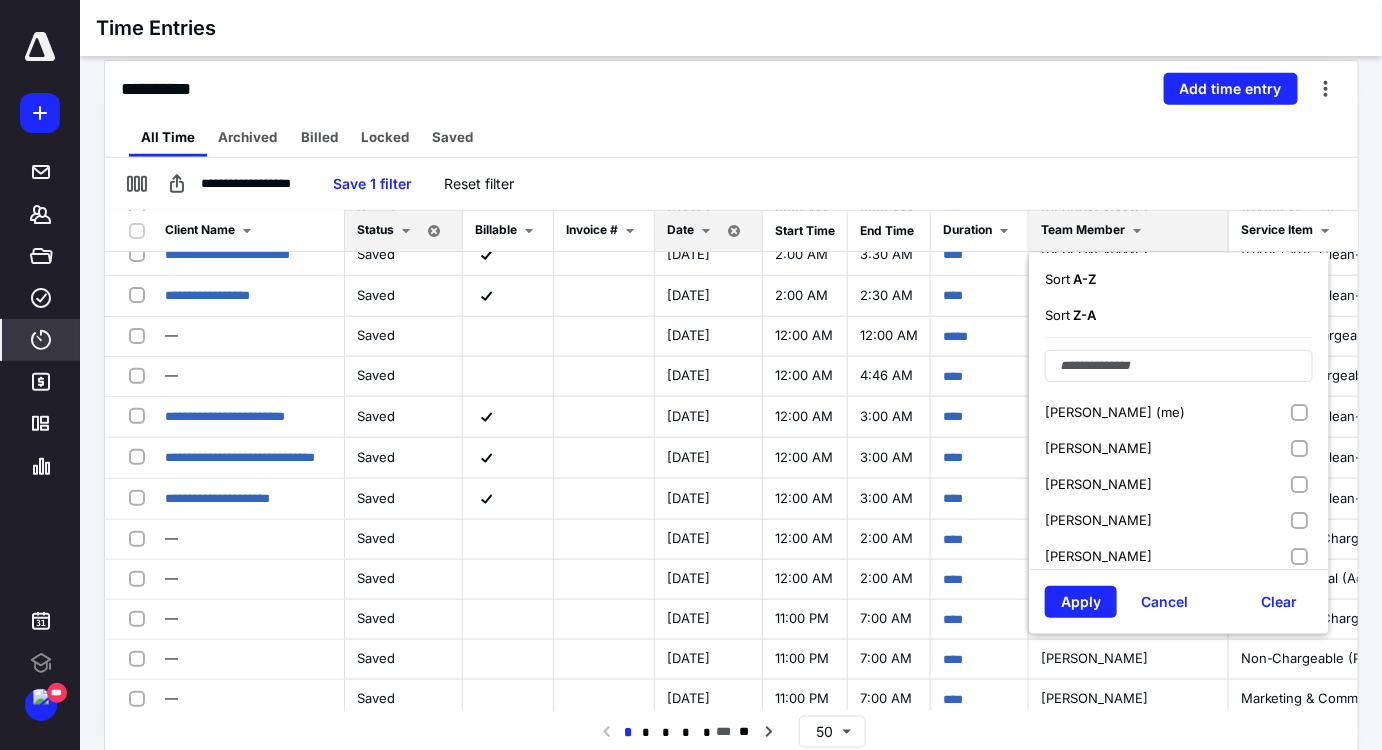scroll, scrollTop: 181, scrollLeft: 0, axis: vertical 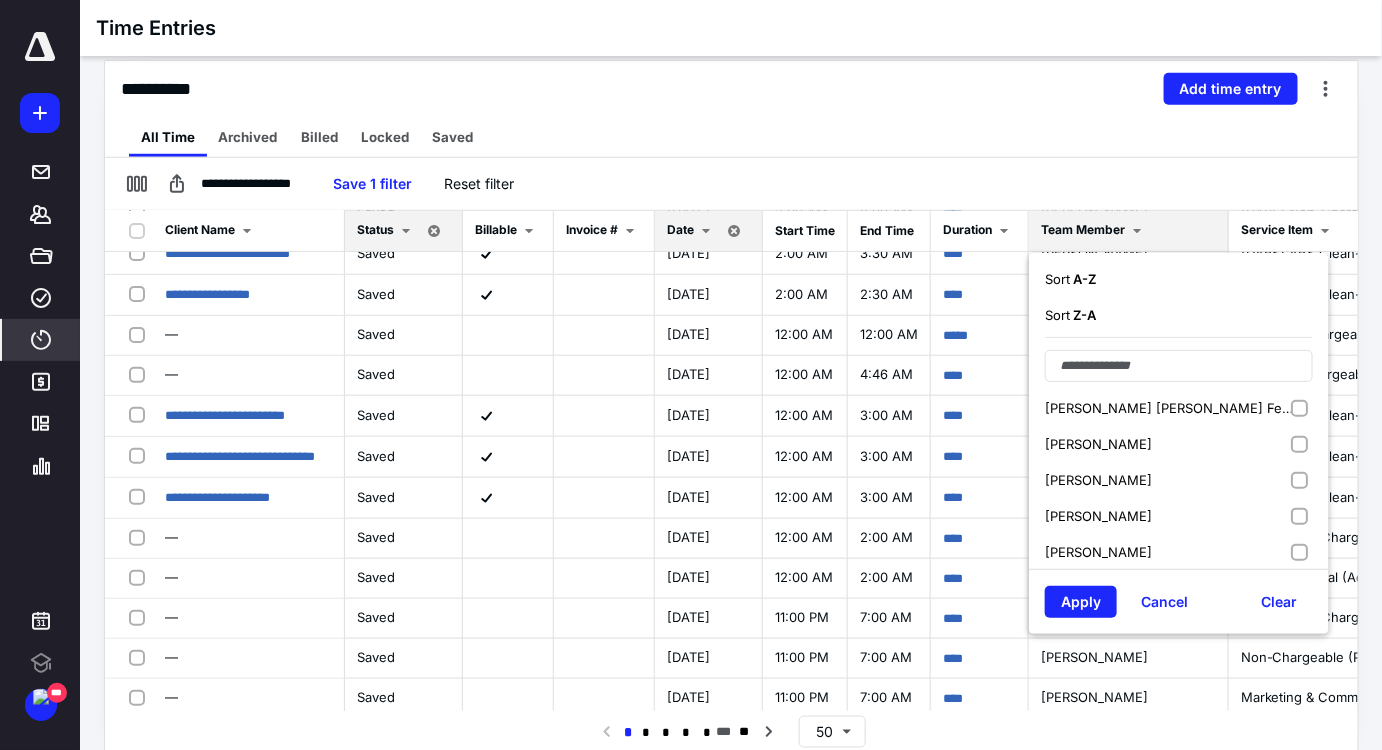click on "Noah Buxton" at bounding box center (1179, 480) 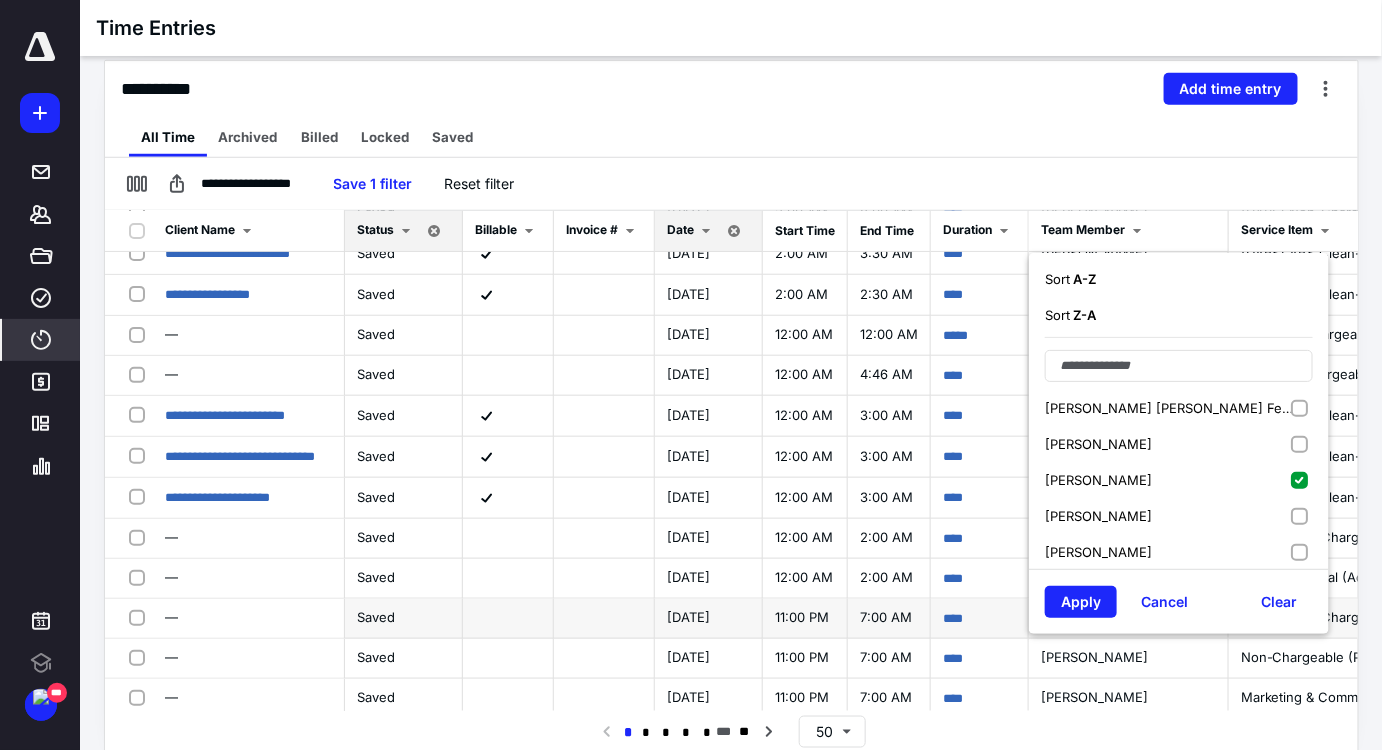 click on "Apply" at bounding box center (1081, 602) 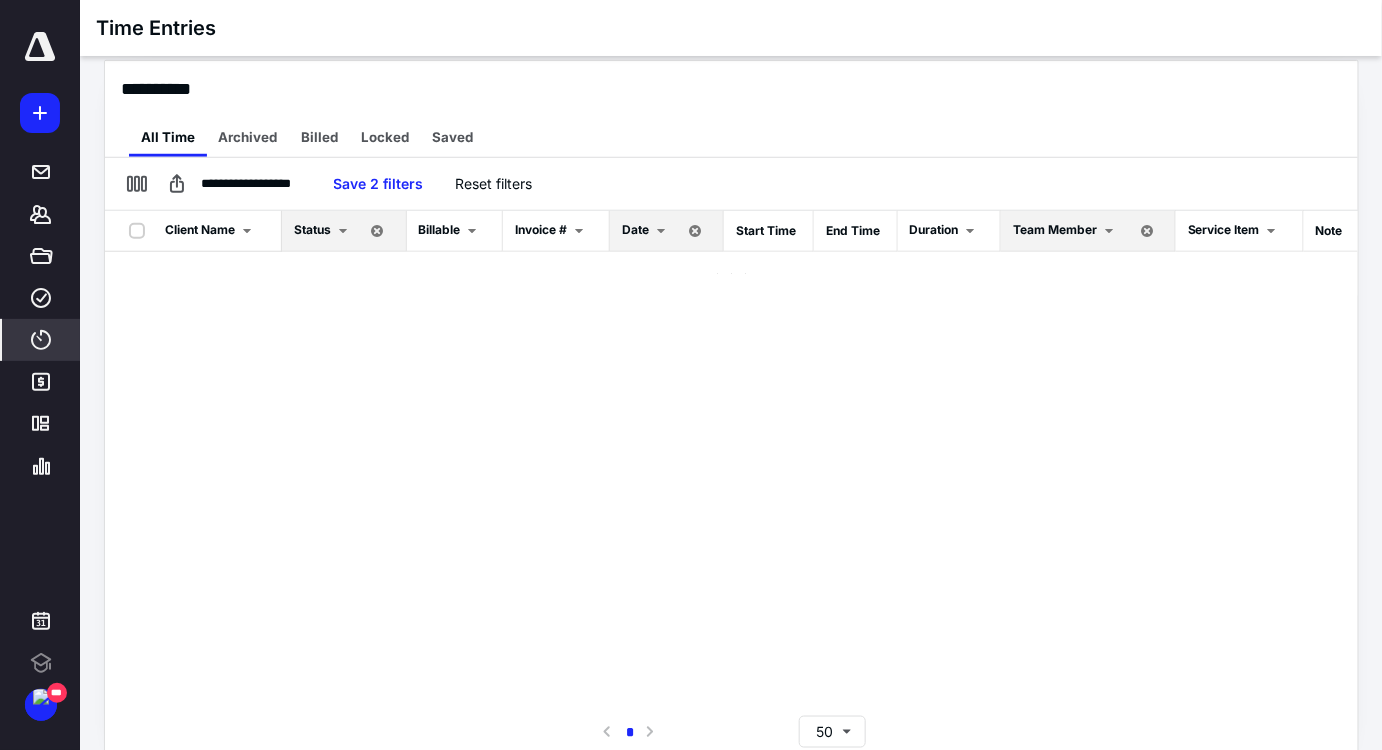 scroll, scrollTop: 0, scrollLeft: 0, axis: both 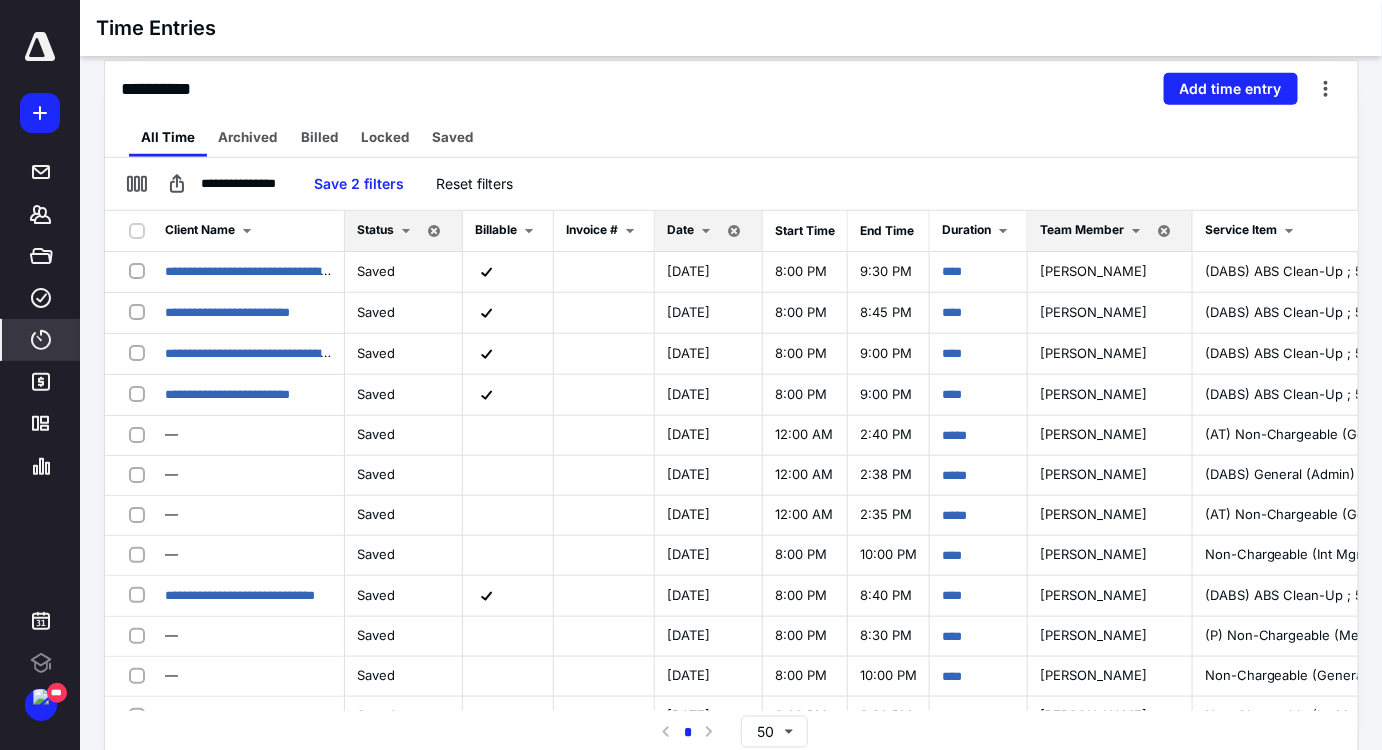 click at bounding box center (706, 231) 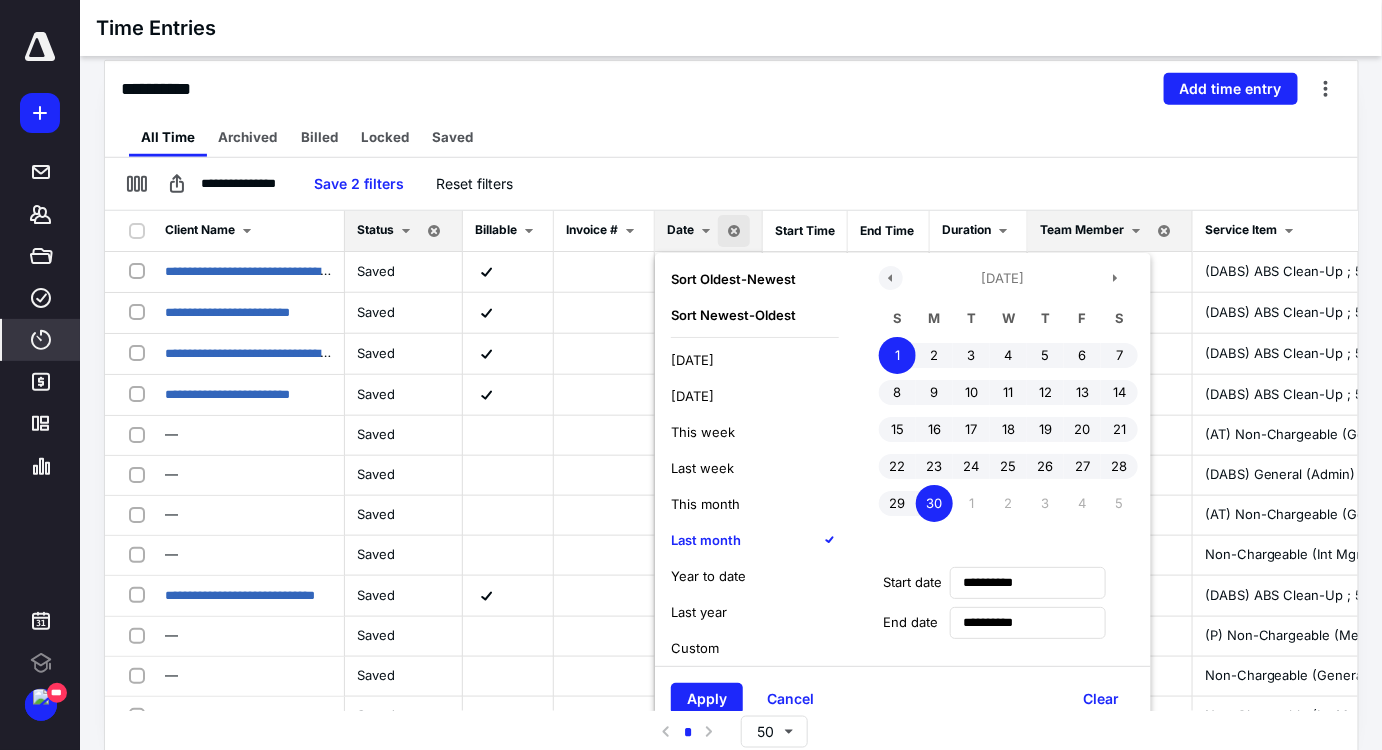 click at bounding box center [891, 278] 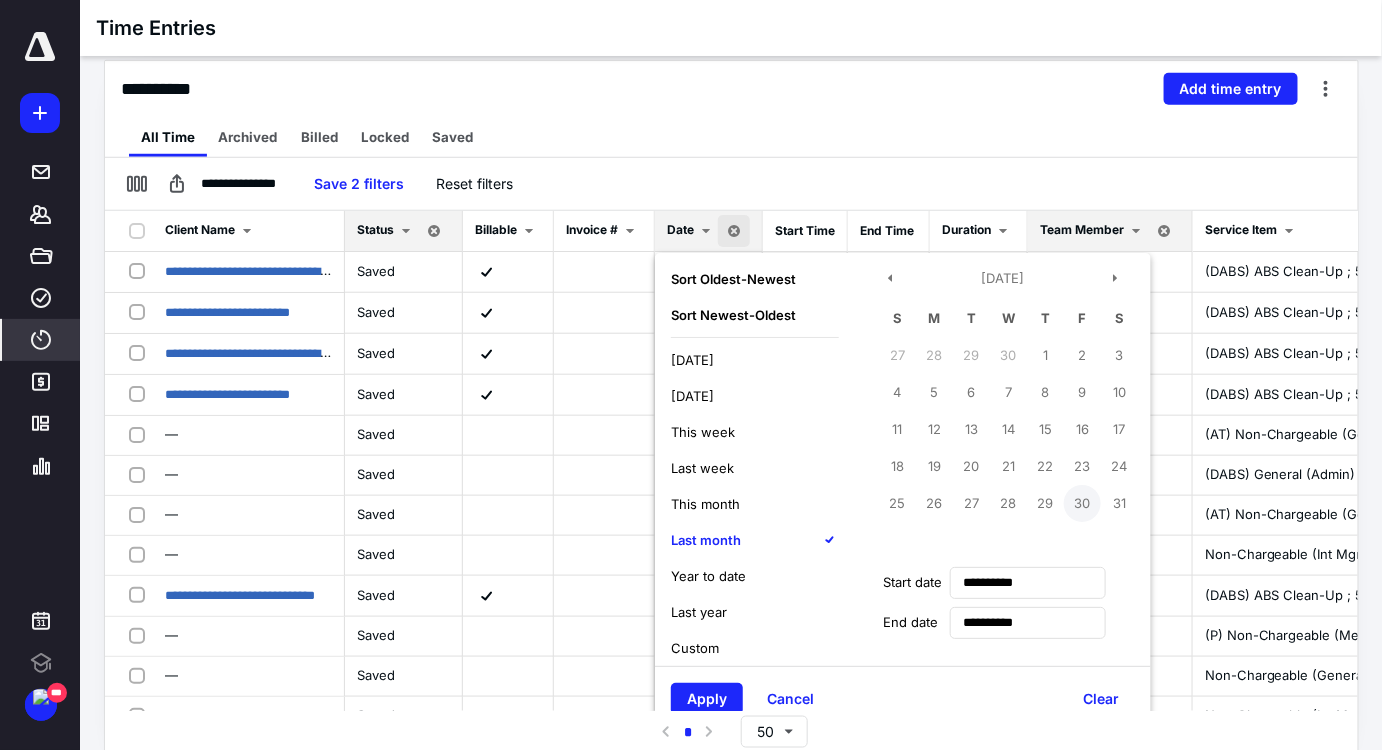click on "30" at bounding box center [1082, 503] 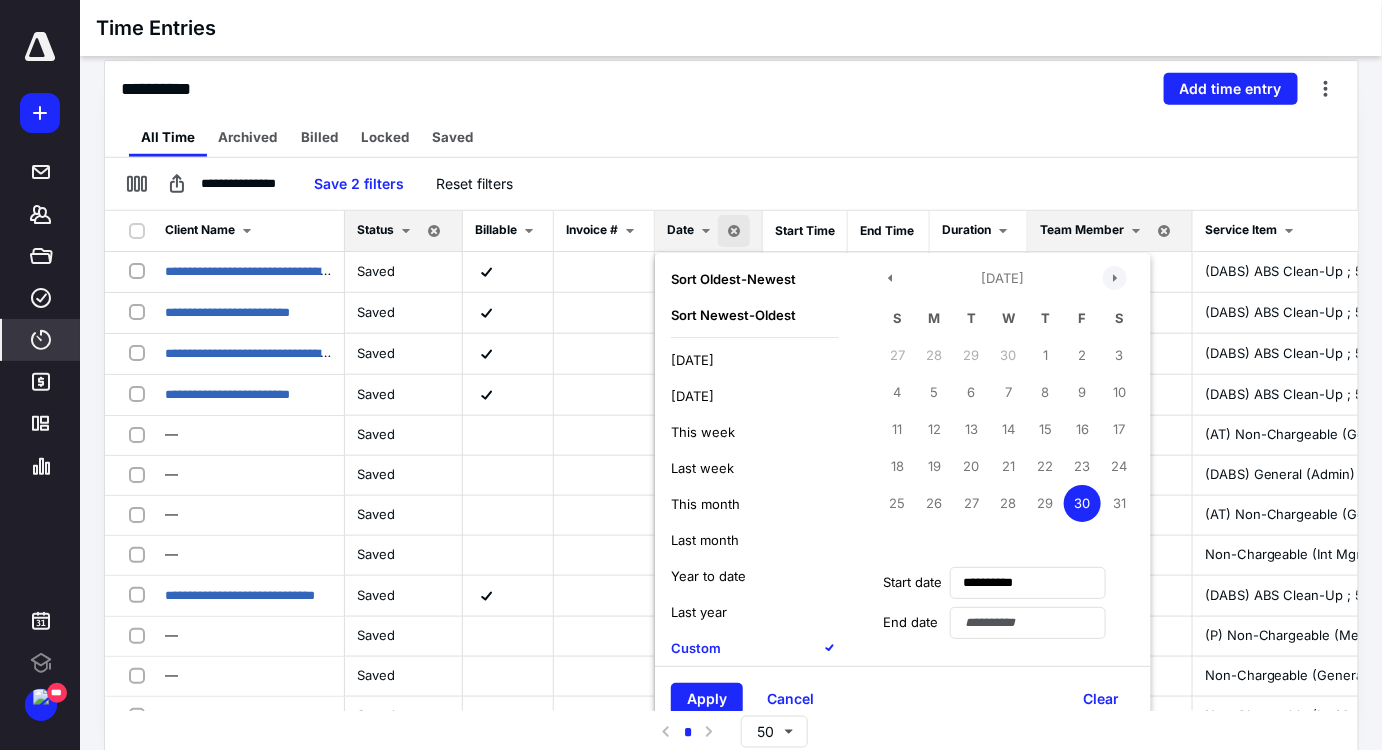 click at bounding box center (1115, 278) 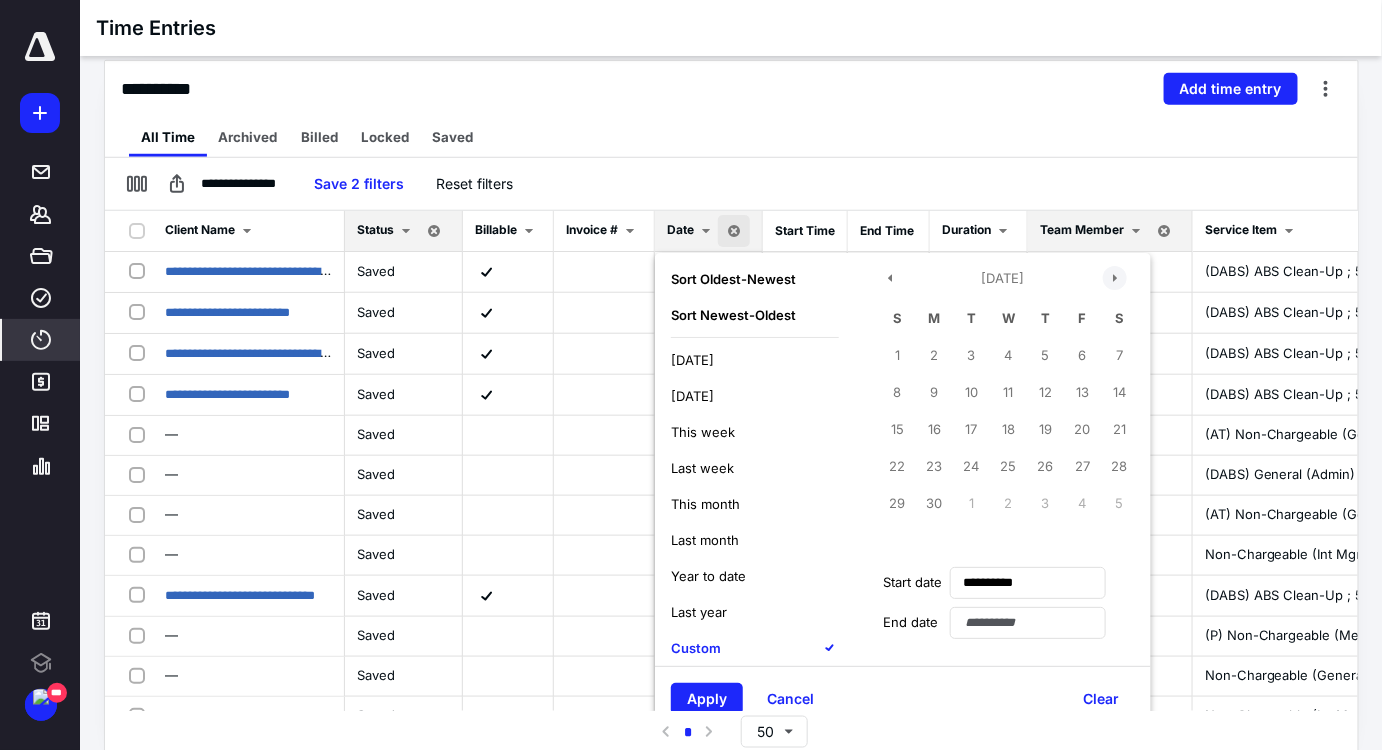 click at bounding box center (1115, 278) 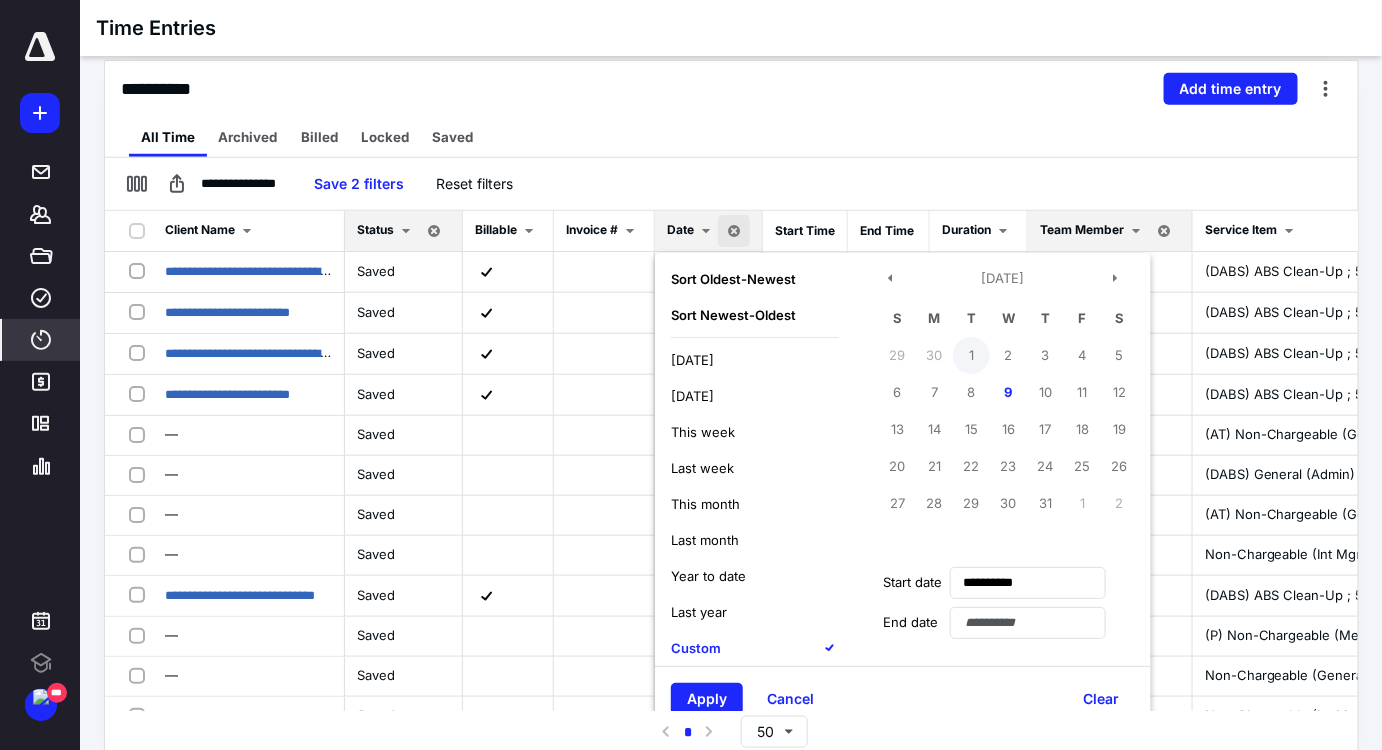 click on "1" at bounding box center (971, 355) 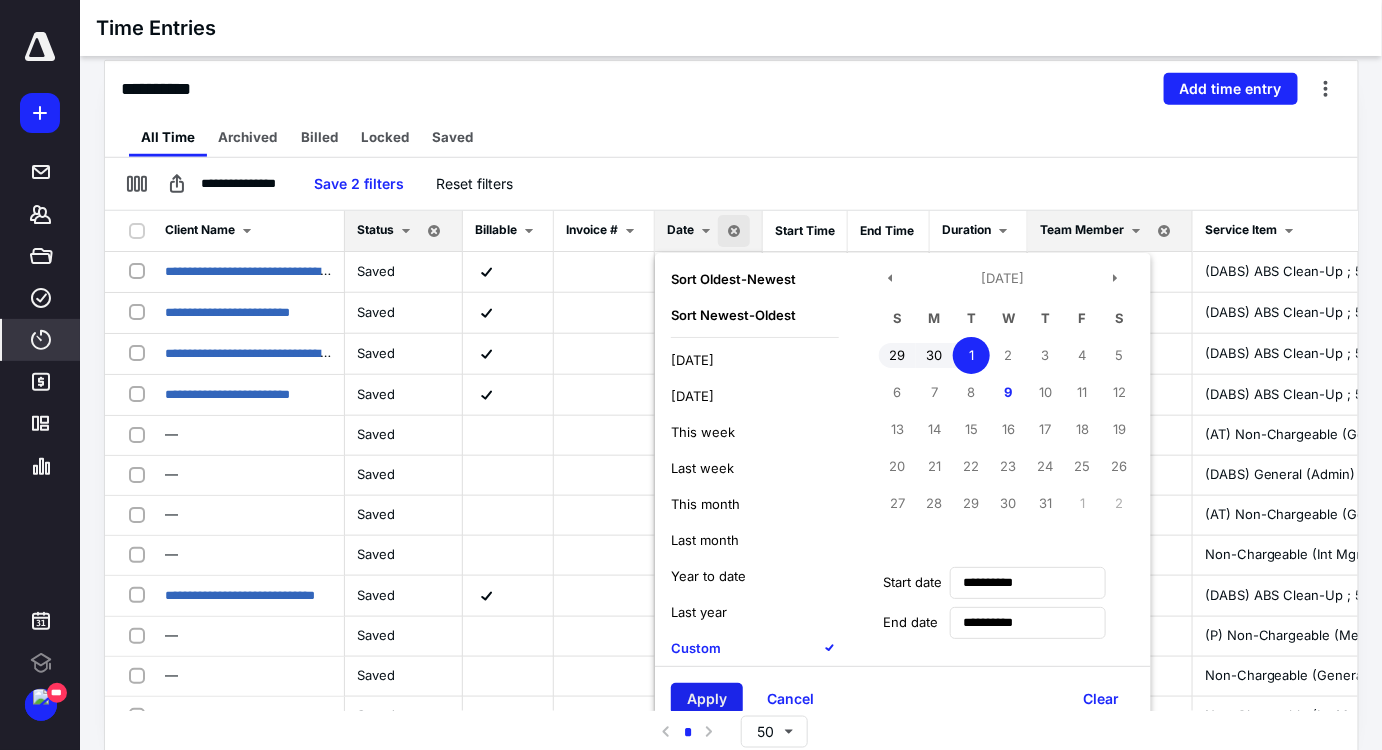 click on "Apply" at bounding box center [707, 699] 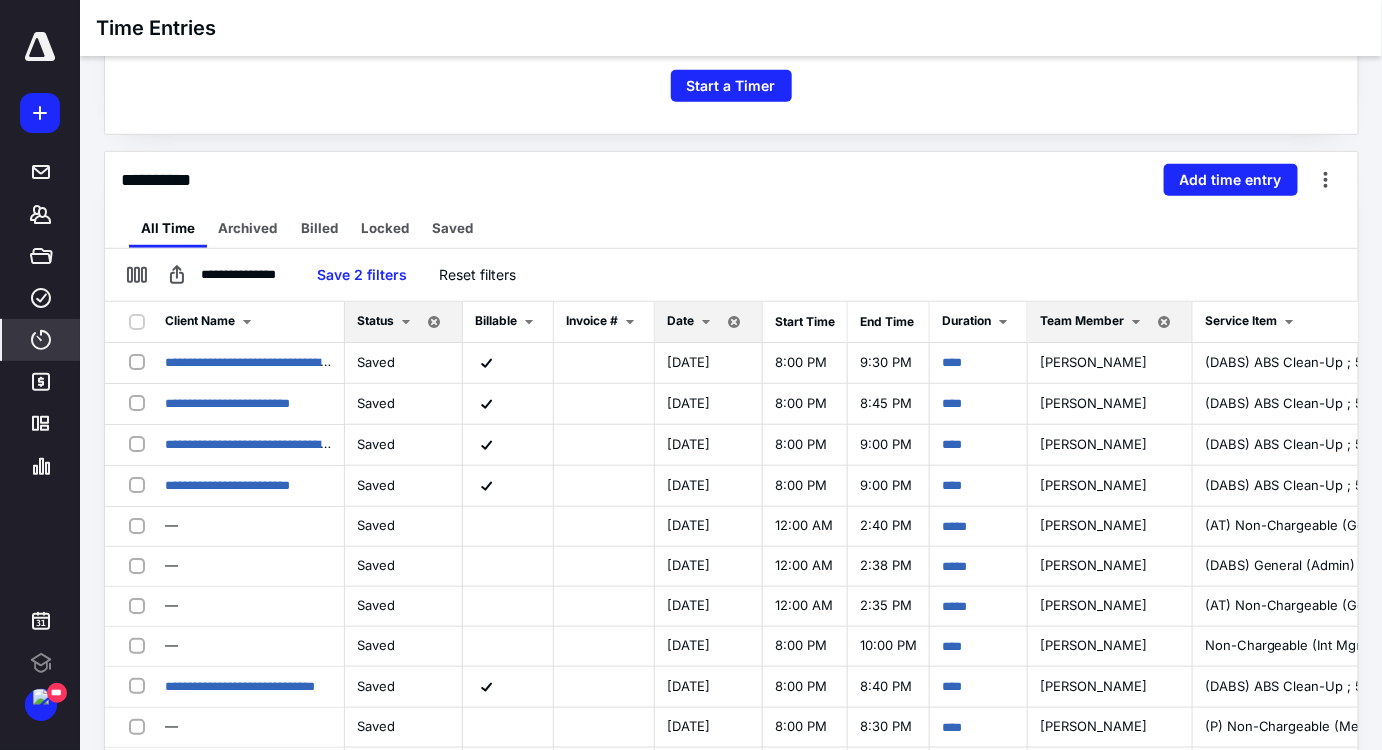 scroll, scrollTop: 442, scrollLeft: 0, axis: vertical 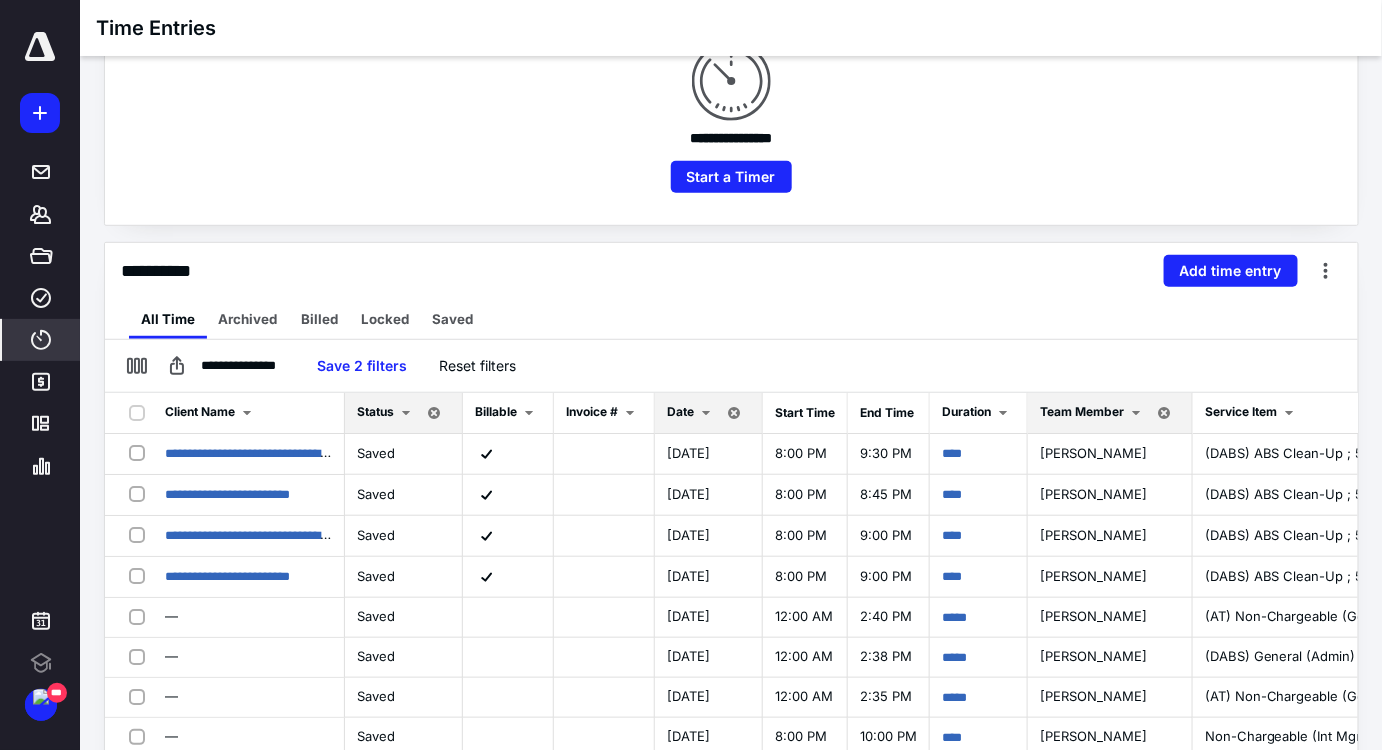 click on "Date" at bounding box center (680, 411) 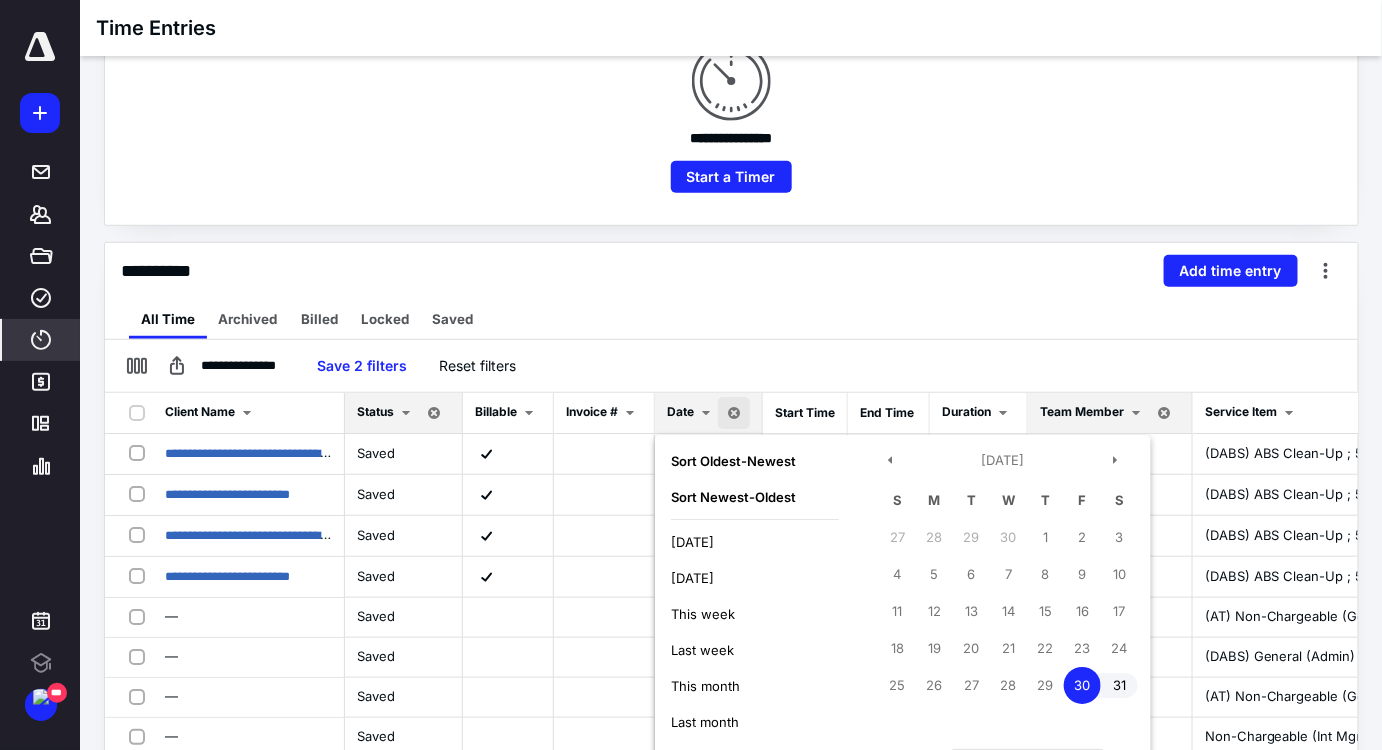 click on "Last month" at bounding box center (705, 722) 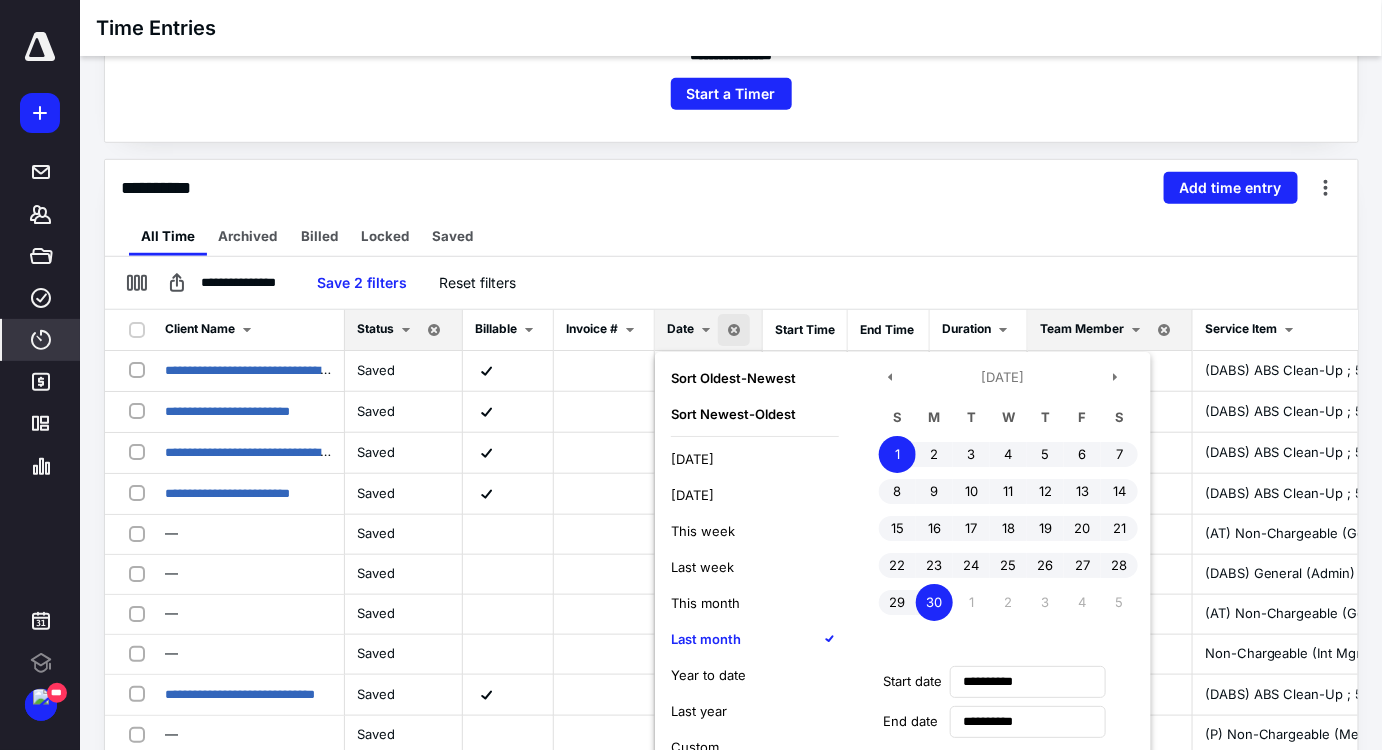 scroll, scrollTop: 442, scrollLeft: 0, axis: vertical 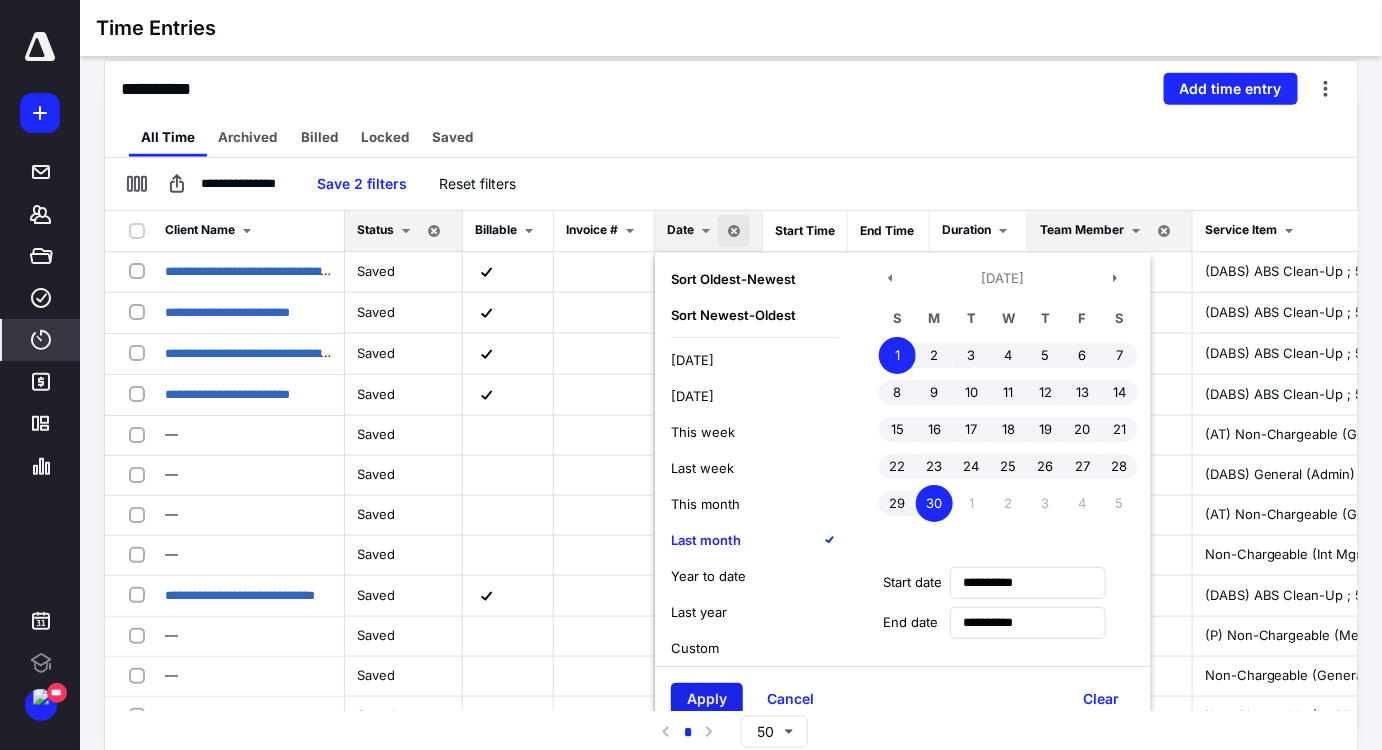 click on "Apply" at bounding box center [707, 699] 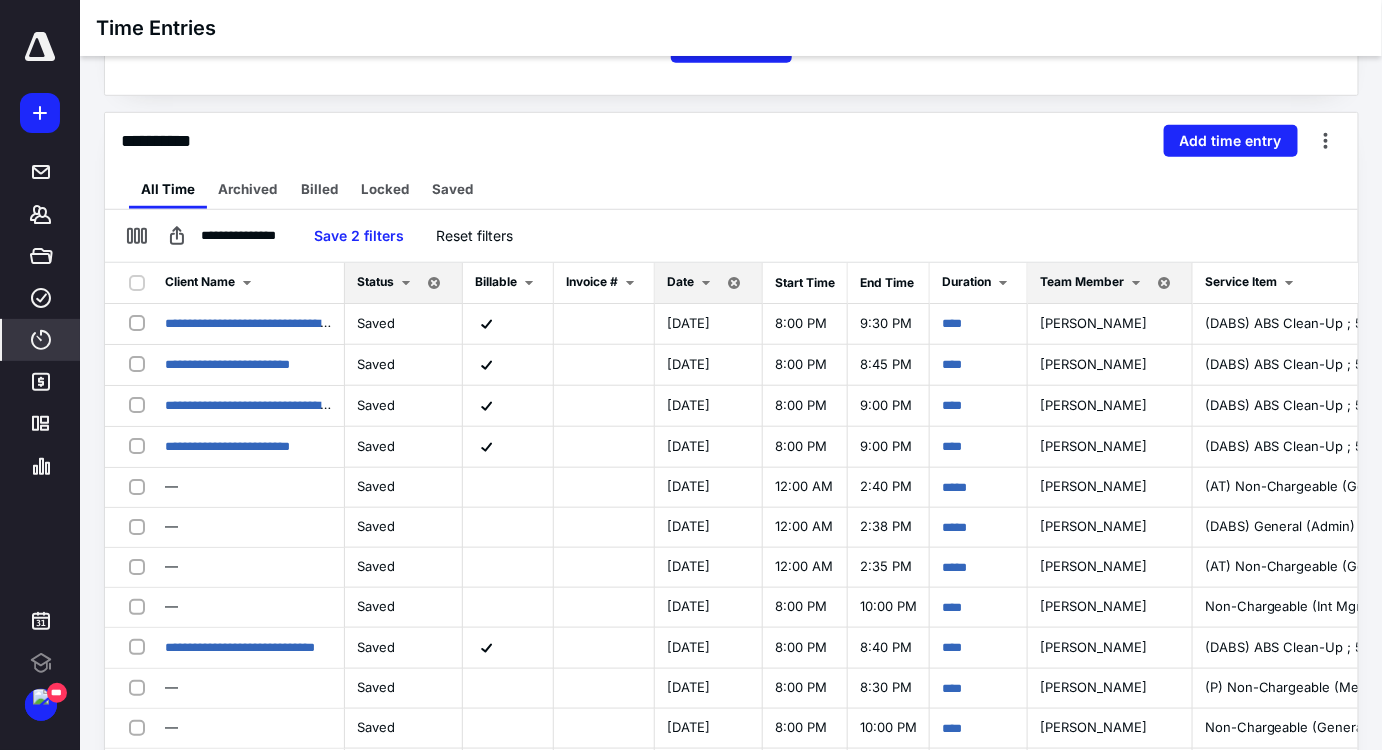 scroll, scrollTop: 442, scrollLeft: 0, axis: vertical 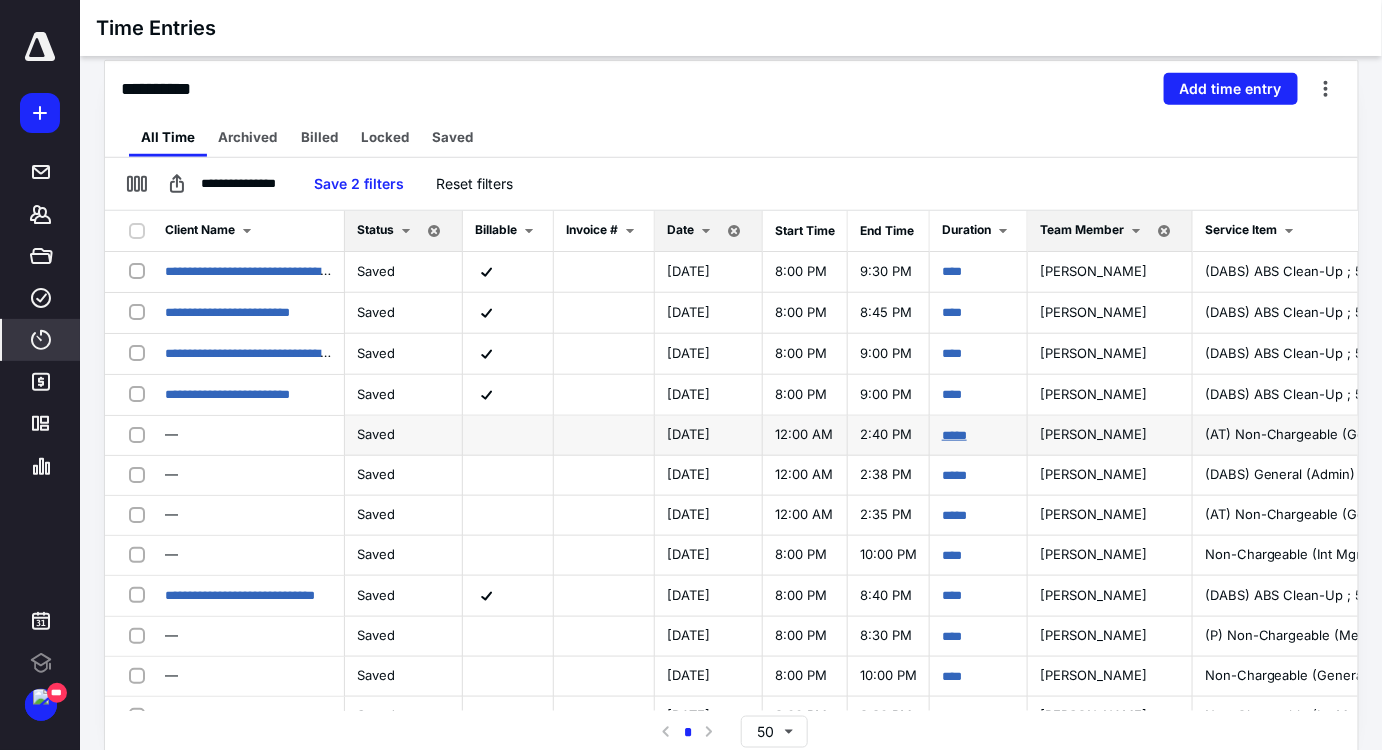 click on "*****" at bounding box center (954, 435) 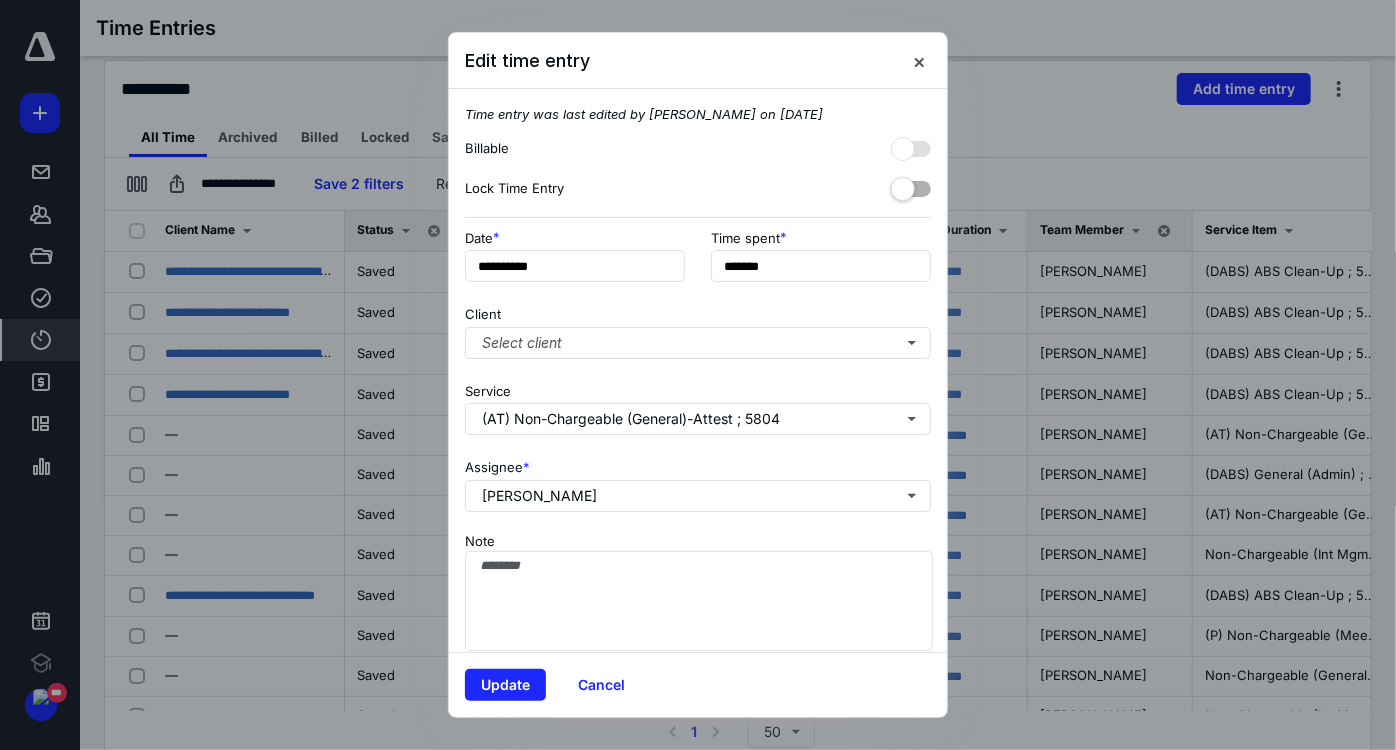 click on "Time spent *" at bounding box center (821, 238) 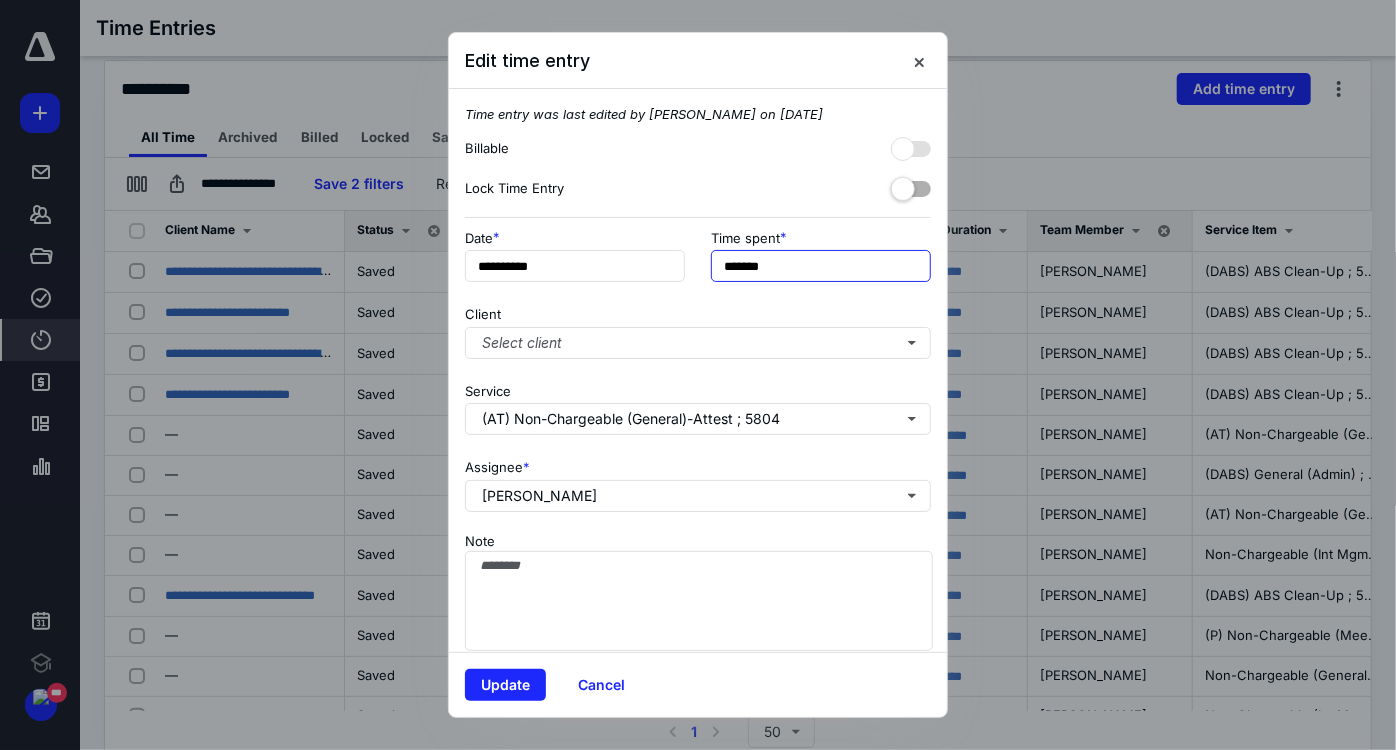 click on "*******" at bounding box center [821, 266] 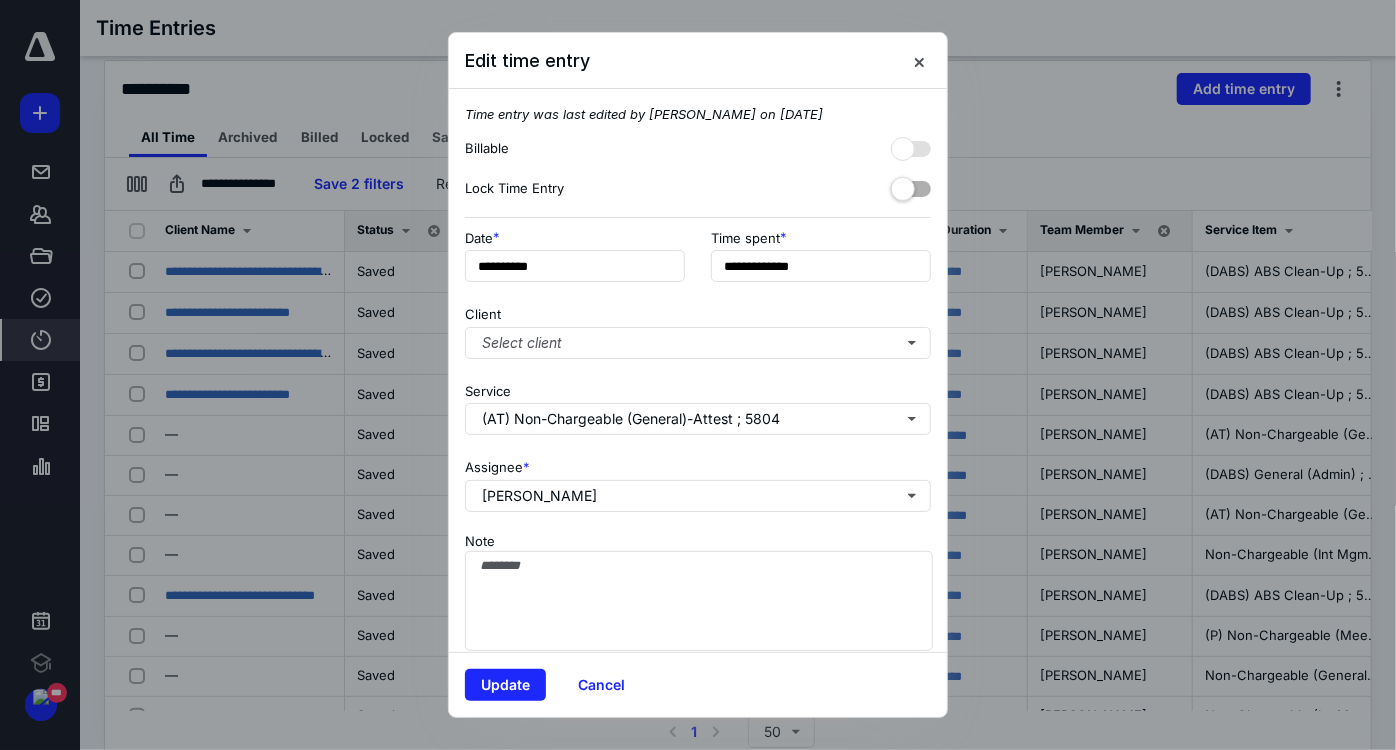 click on "**********" at bounding box center (698, 370) 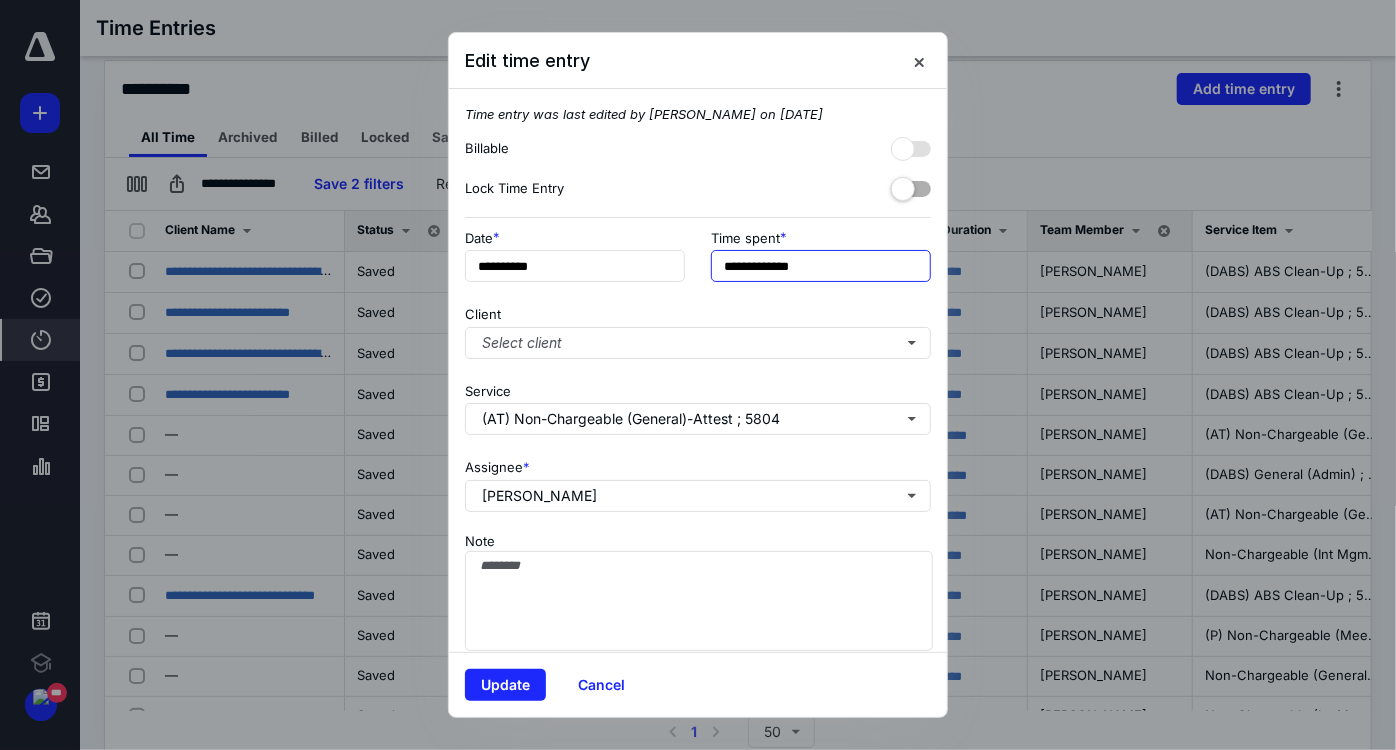 drag, startPoint x: 834, startPoint y: 267, endPoint x: 734, endPoint y: 262, distance: 100.12492 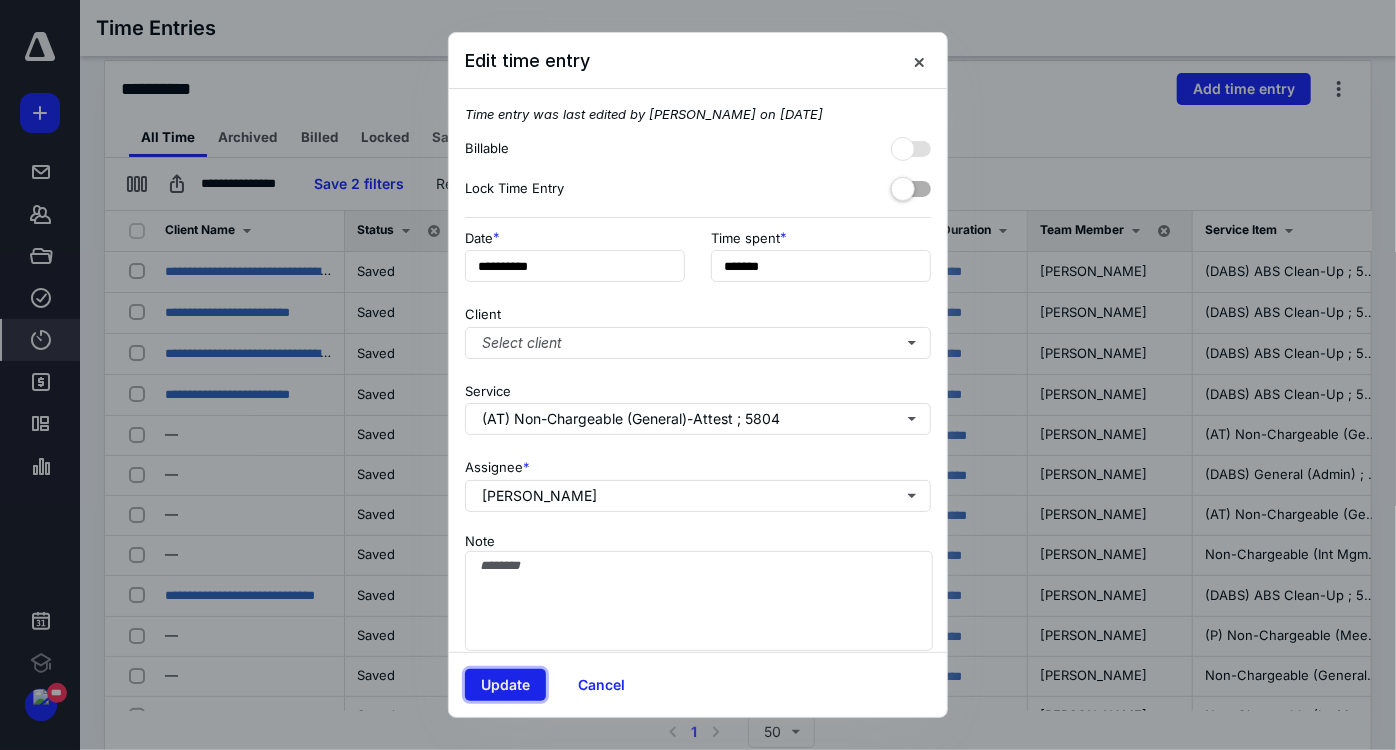type on "*******" 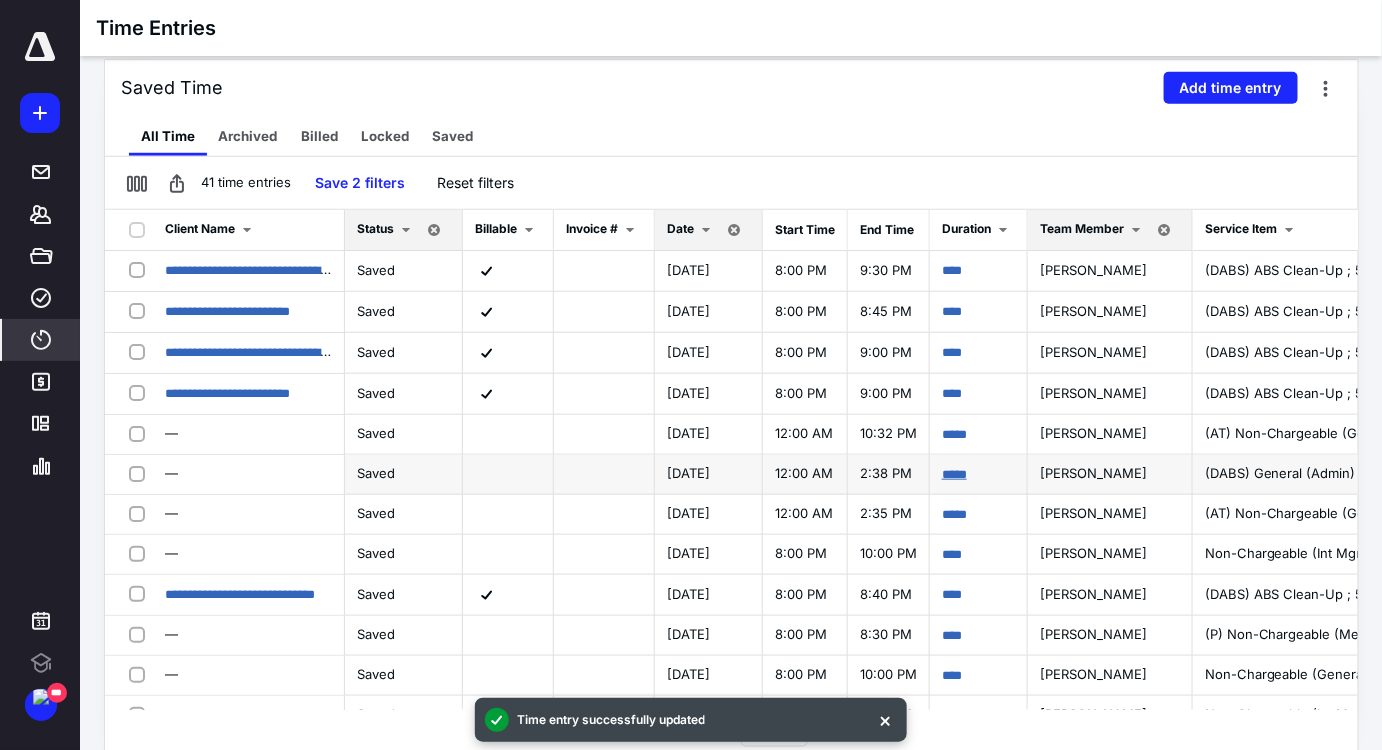 click on "*****" at bounding box center [954, 474] 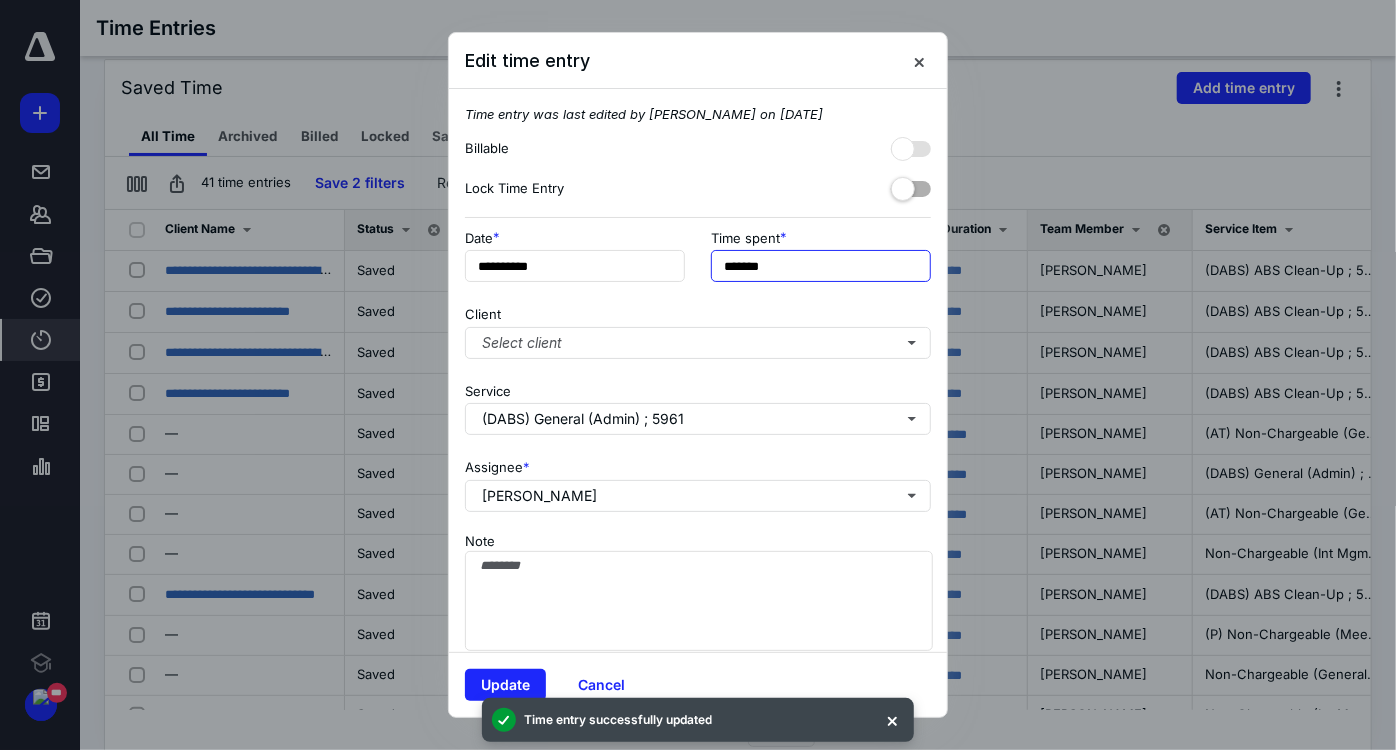 click on "*******" at bounding box center [821, 266] 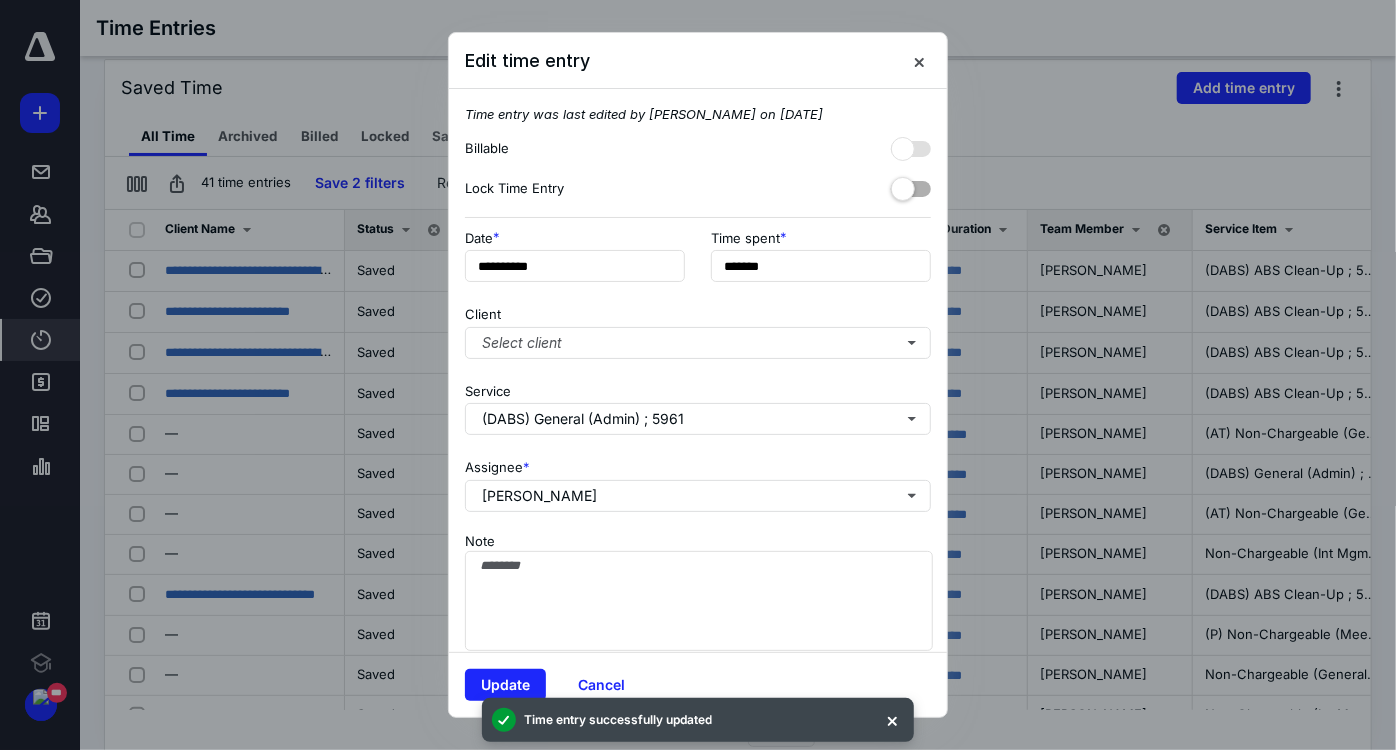 type on "*******" 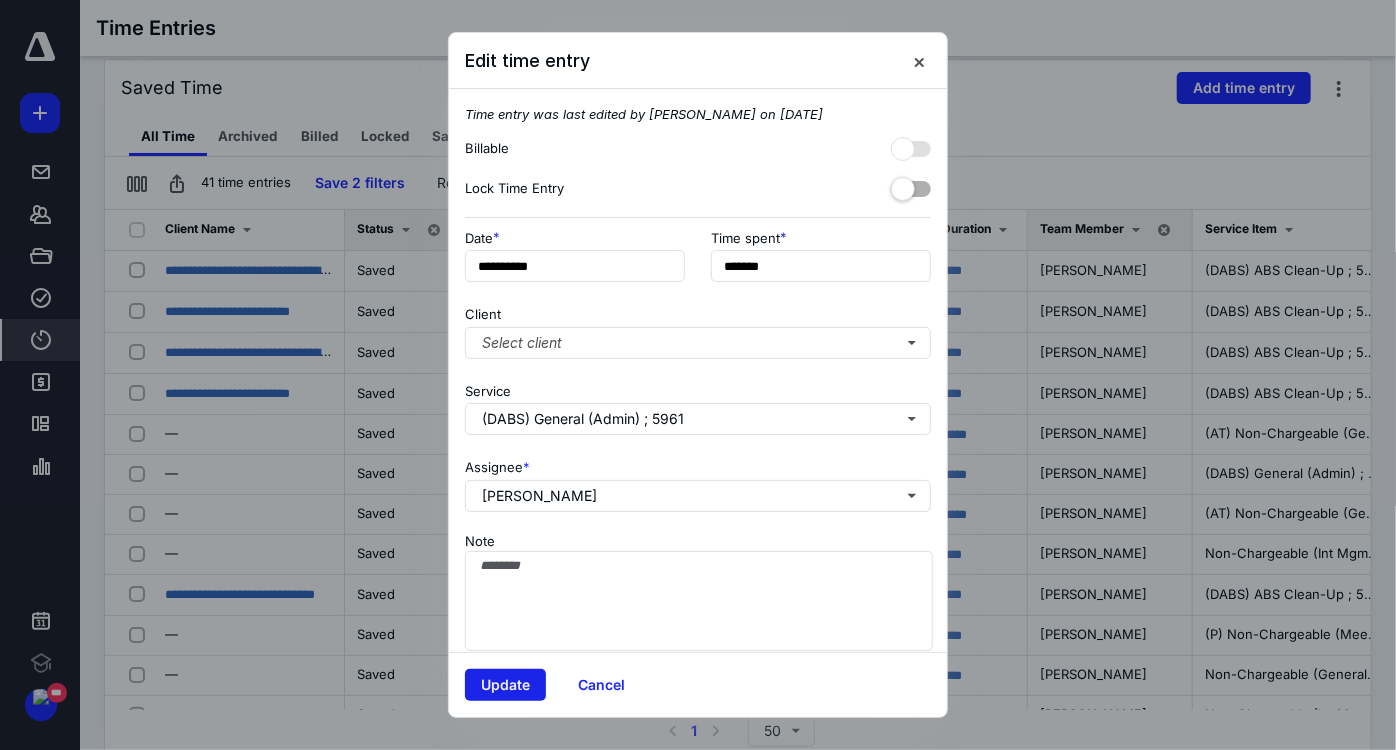 click on "Update" at bounding box center (505, 685) 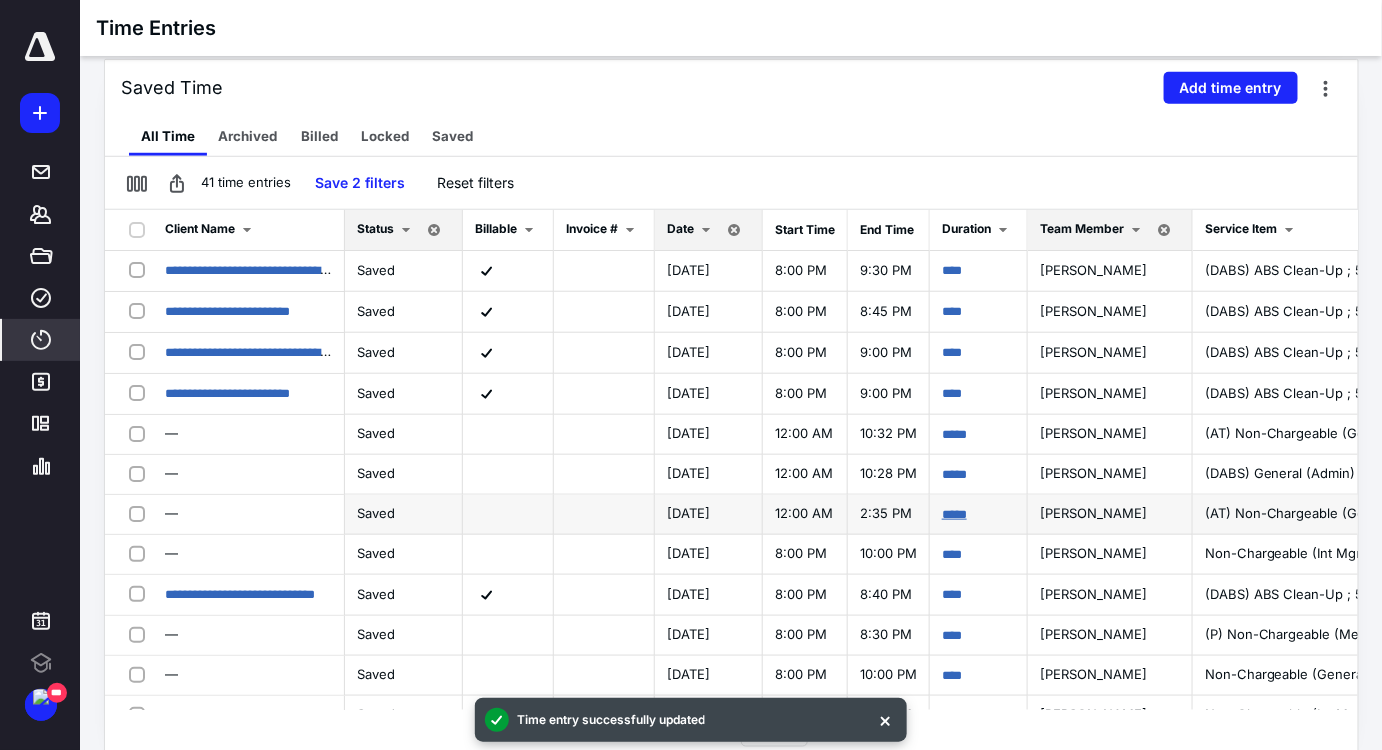 click on "*****" at bounding box center [954, 514] 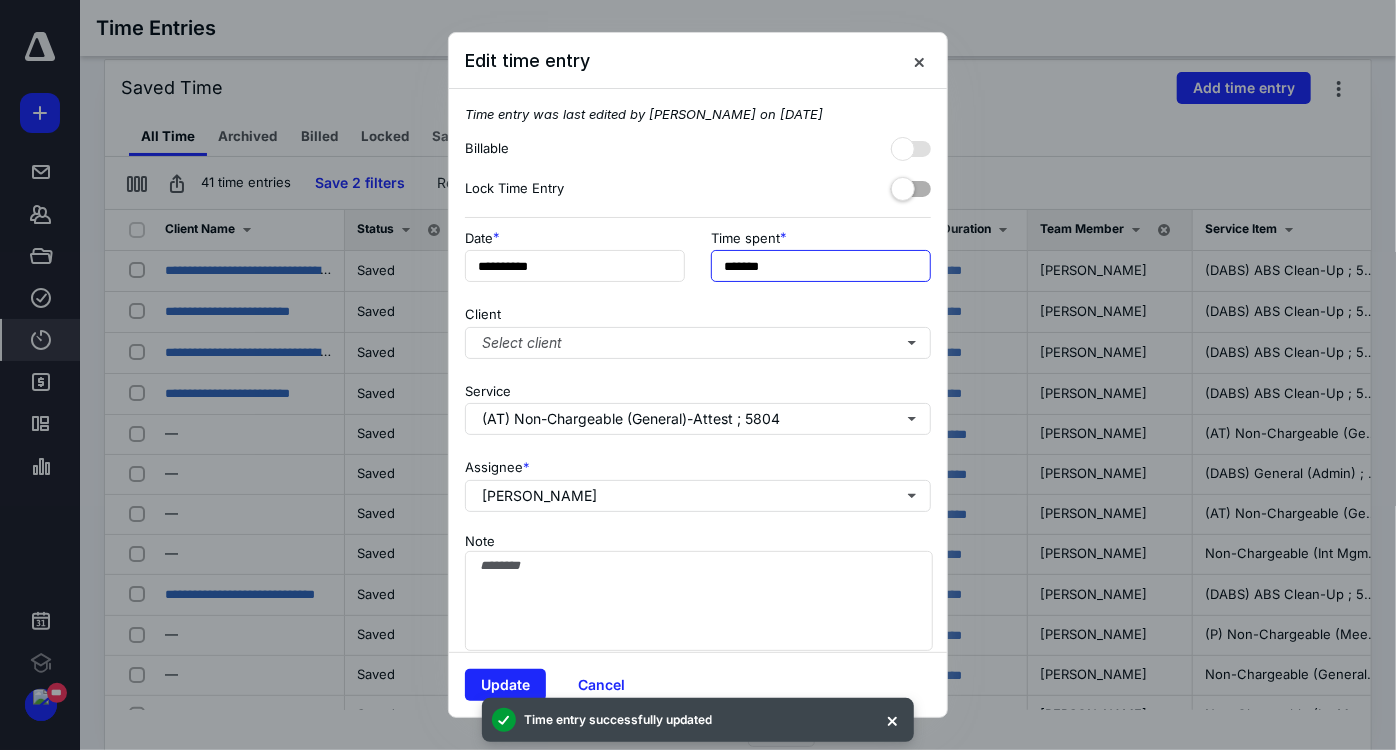 click on "*******" at bounding box center [821, 266] 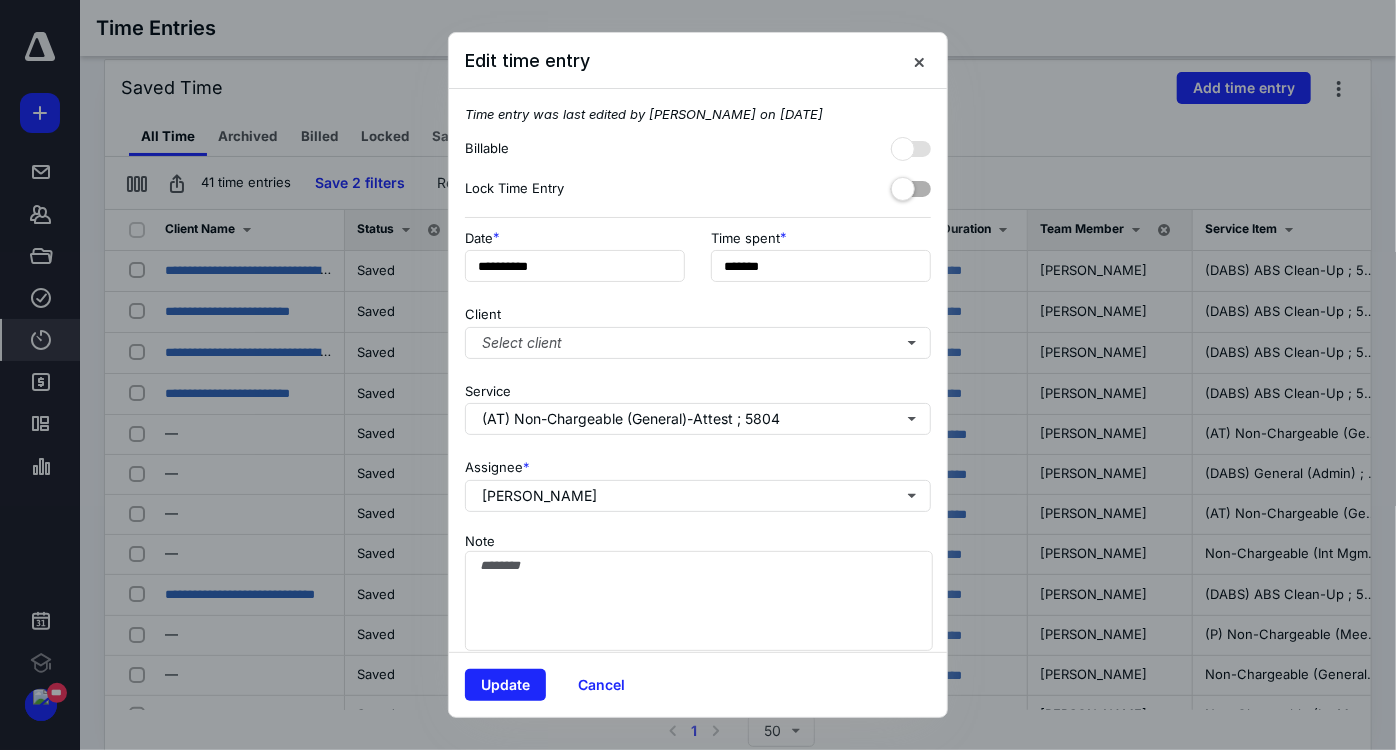 type on "*******" 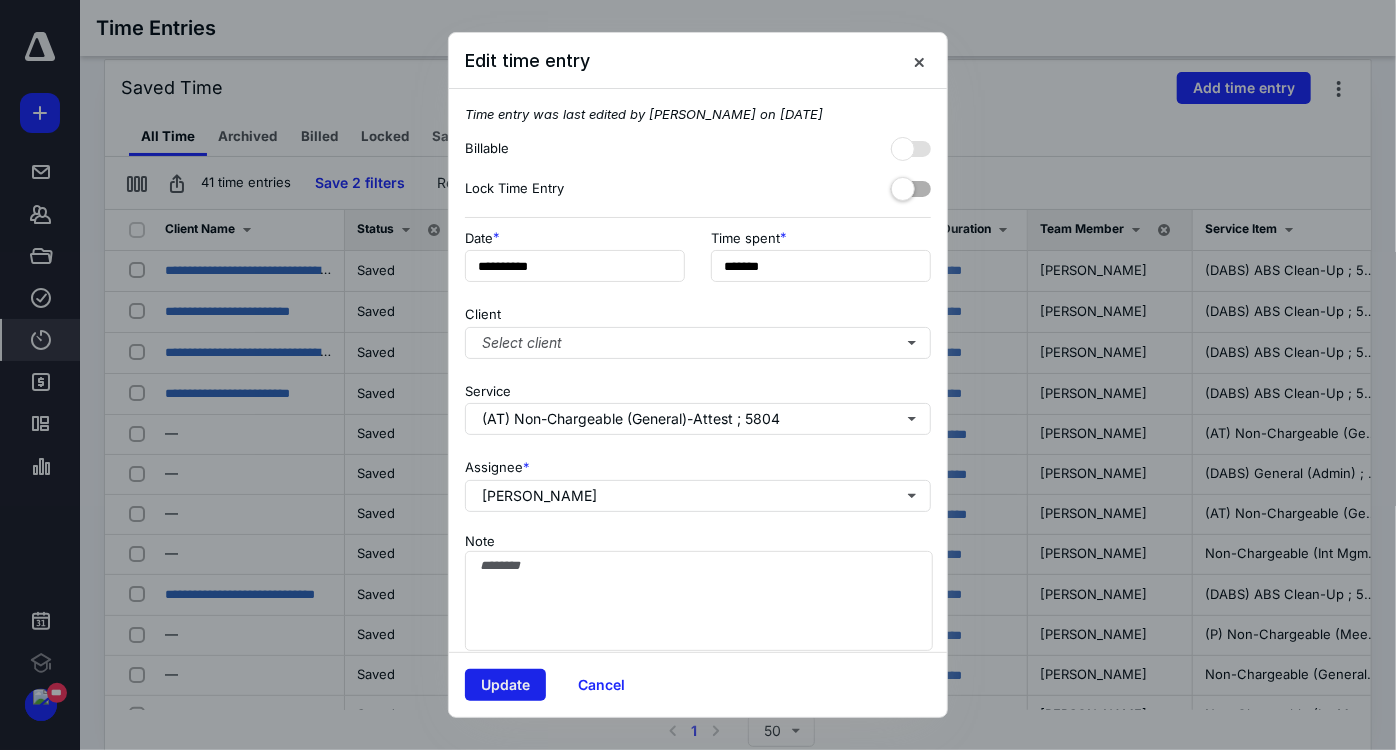 click on "Update" at bounding box center [505, 685] 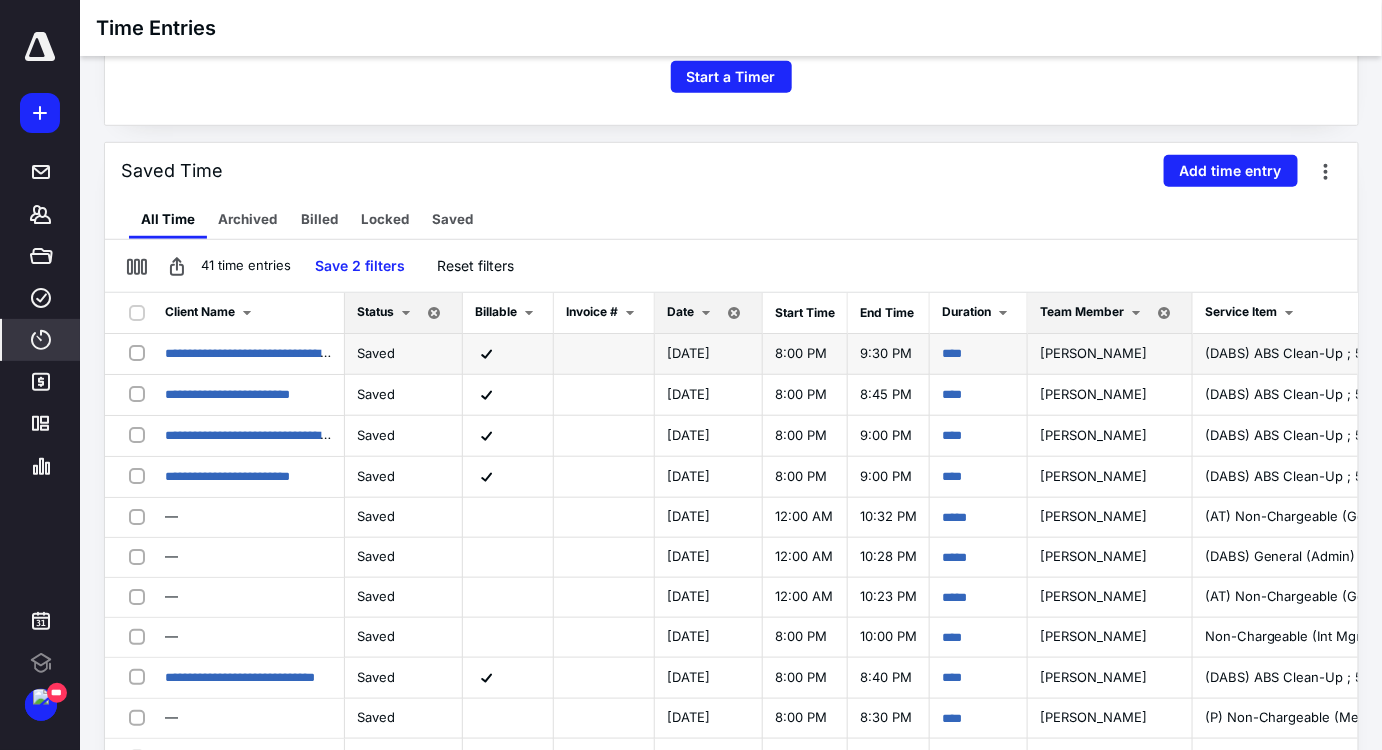 scroll, scrollTop: 363, scrollLeft: 0, axis: vertical 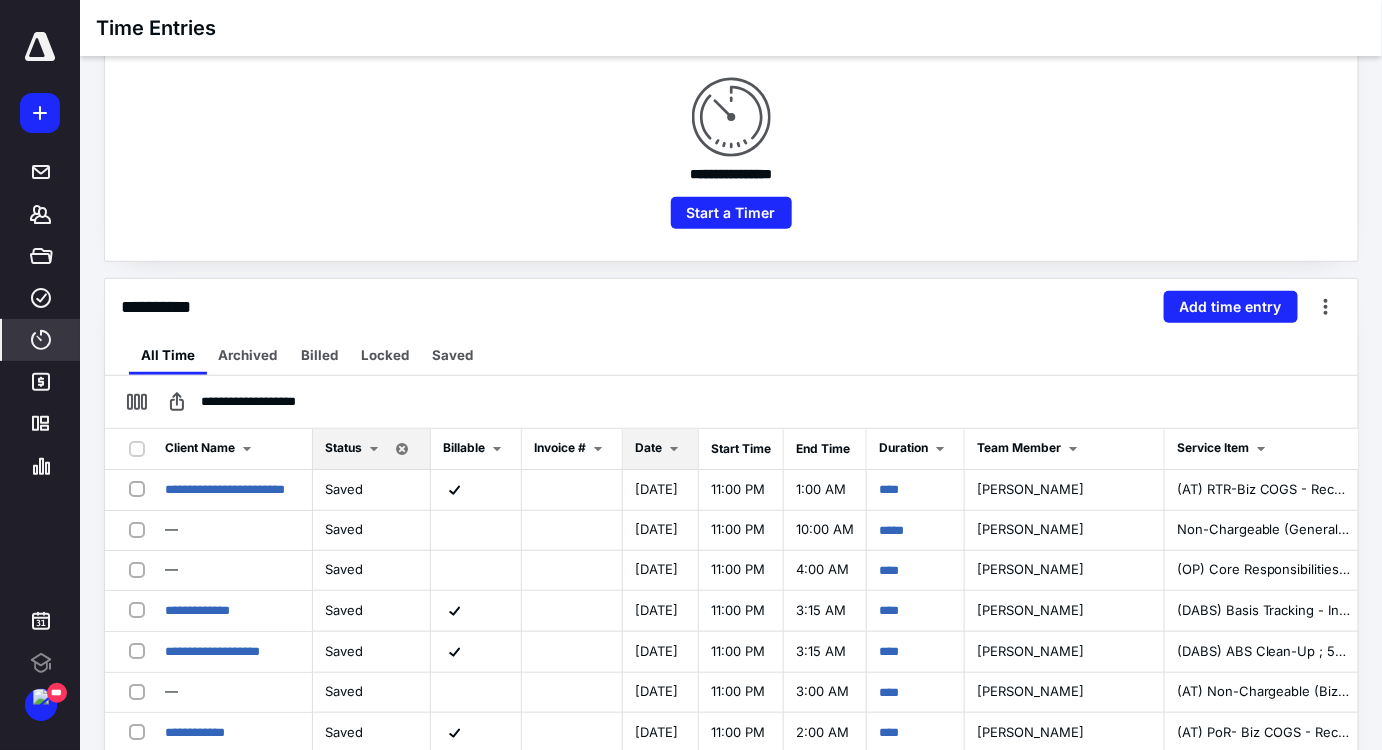 click on "Date" at bounding box center (660, 449) 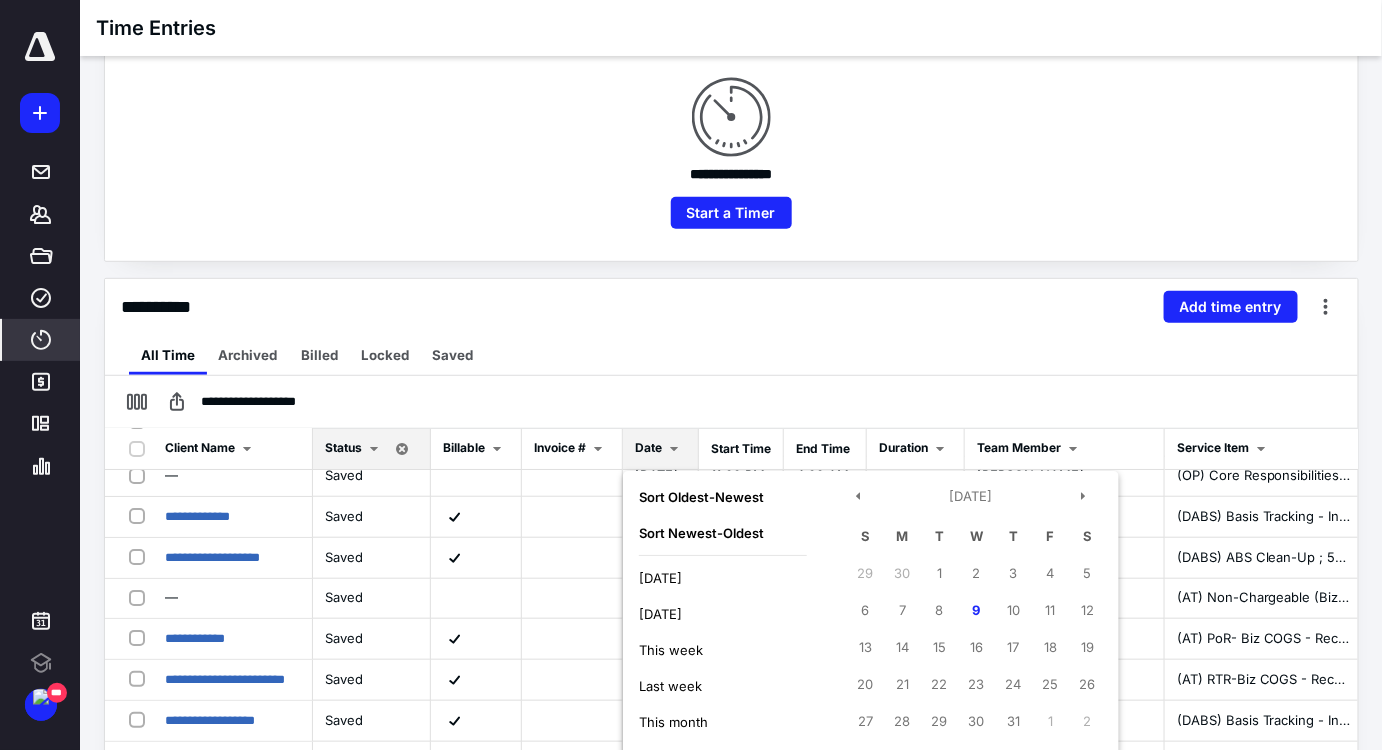 scroll, scrollTop: 181, scrollLeft: 0, axis: vertical 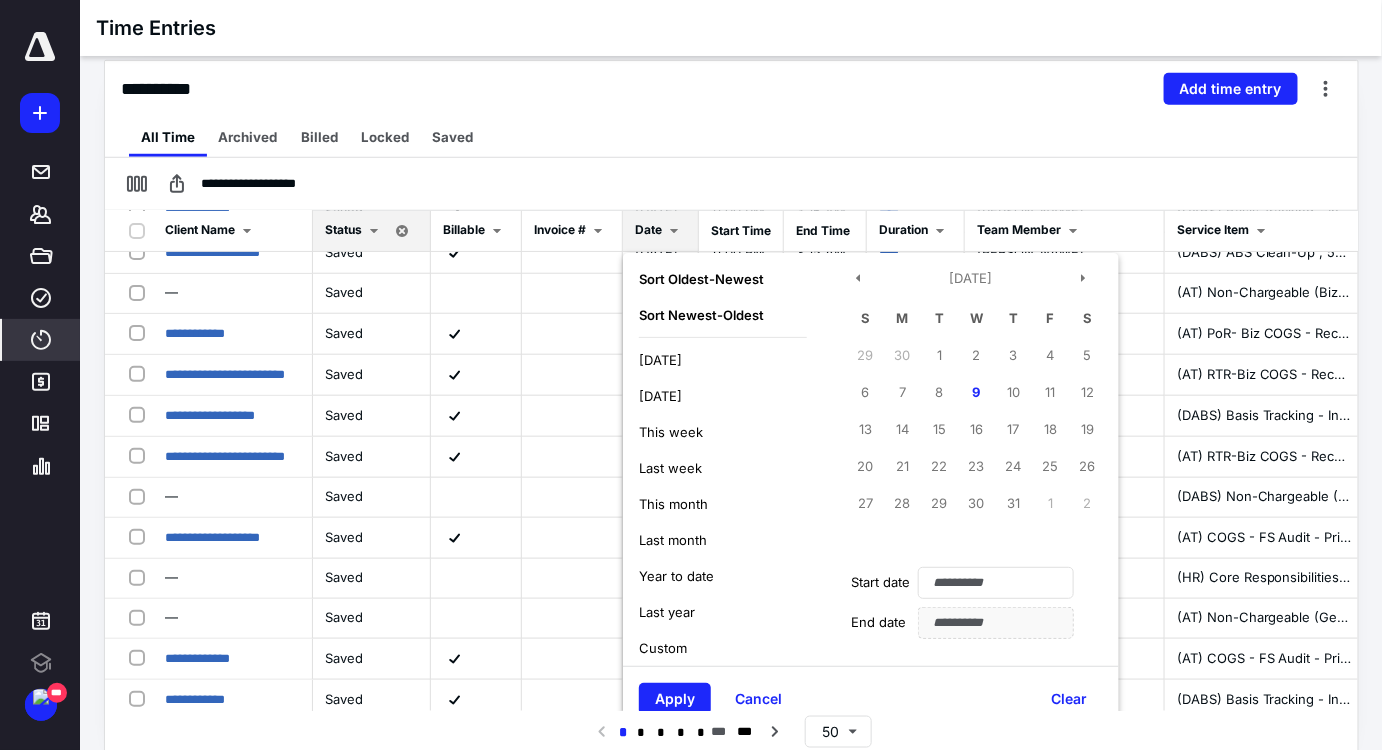 click on "Last month" at bounding box center [673, 540] 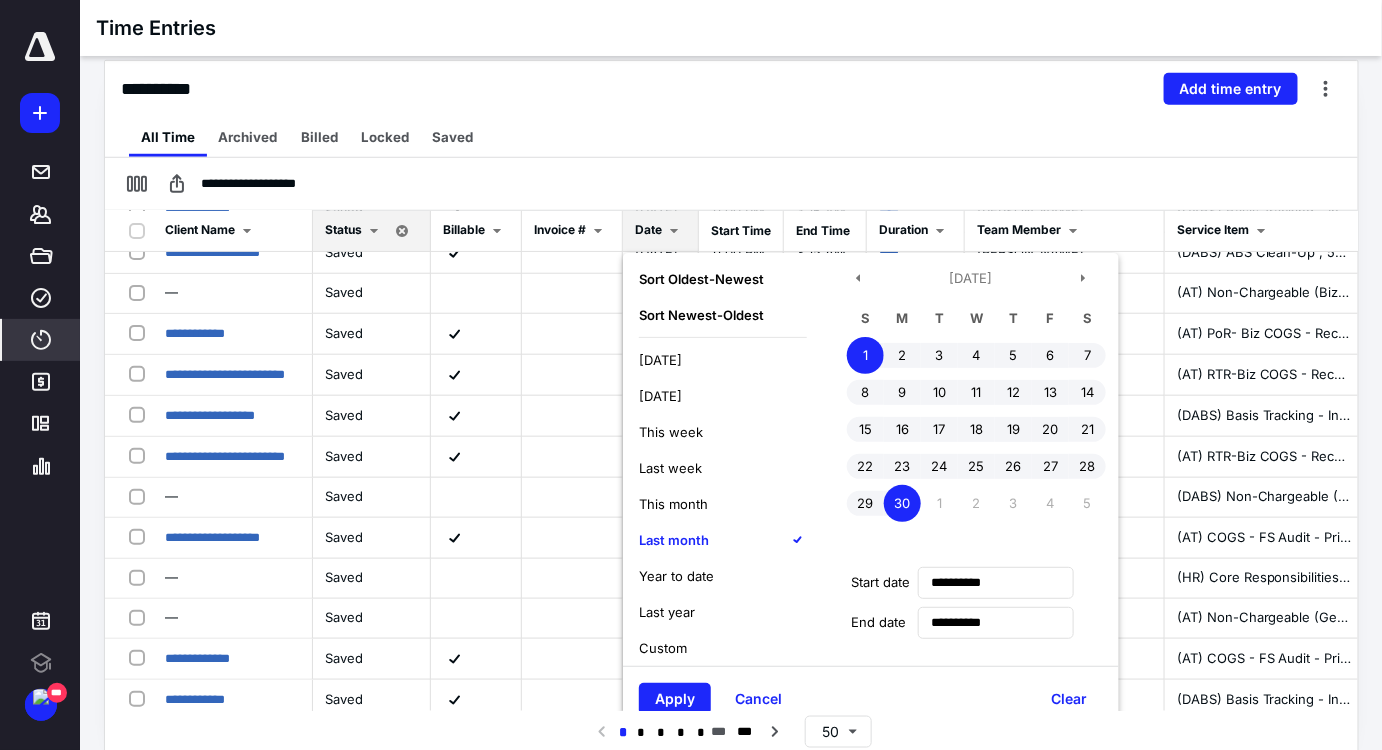 type on "**********" 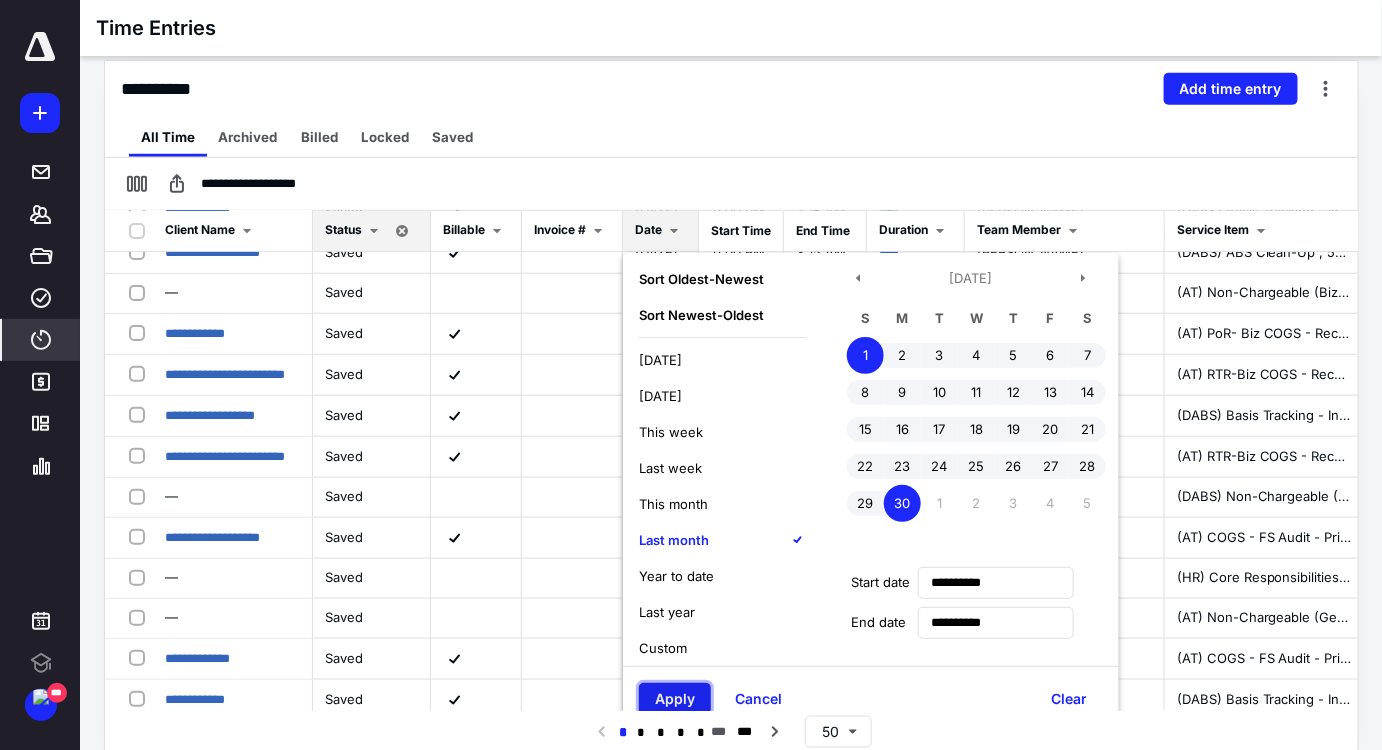 click on "Apply" at bounding box center (675, 699) 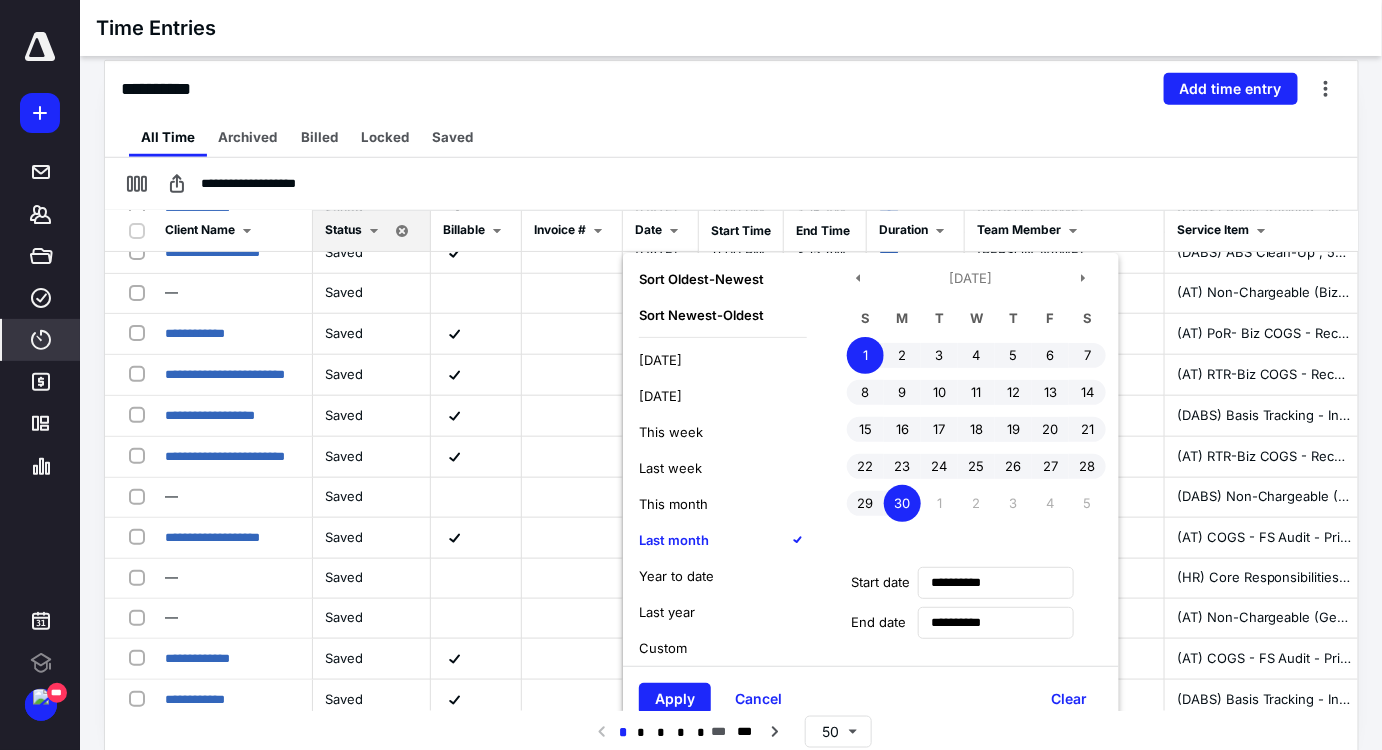 scroll, scrollTop: 0, scrollLeft: 0, axis: both 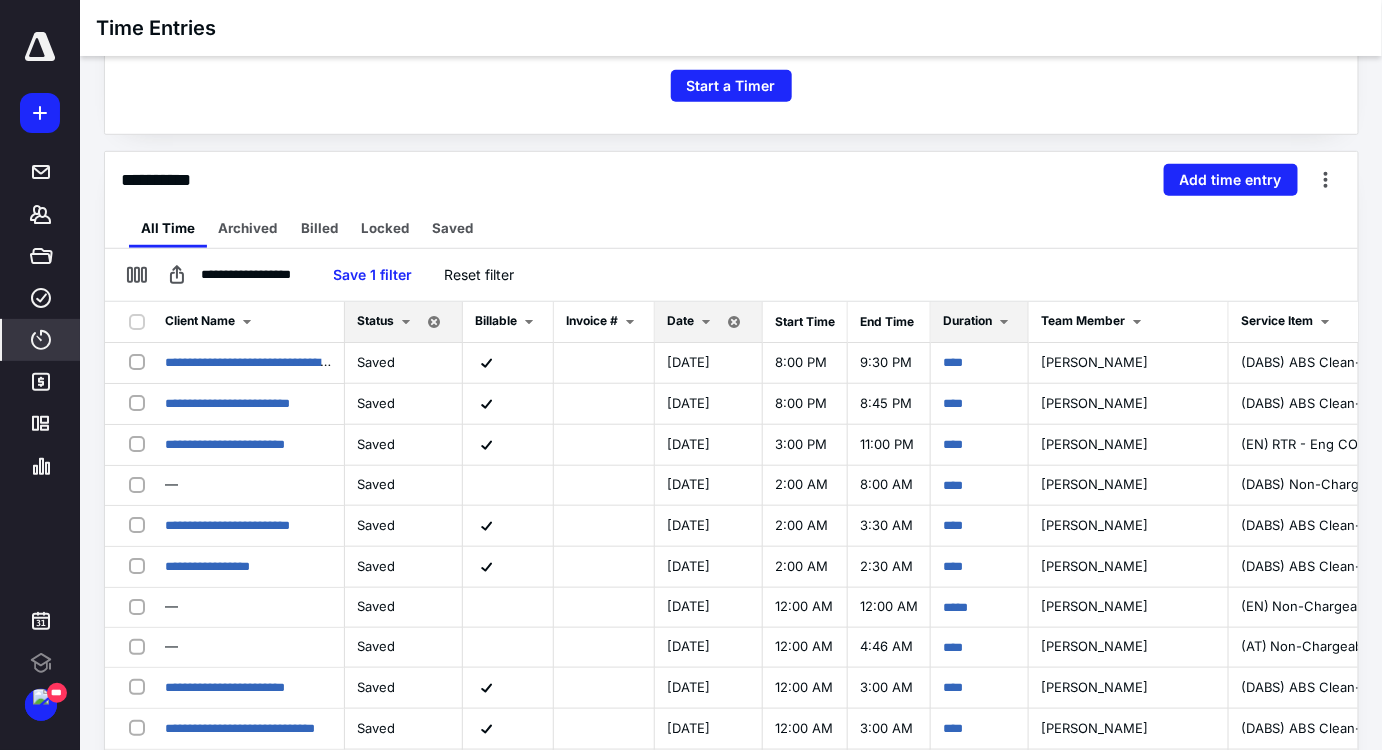 click at bounding box center (1004, 322) 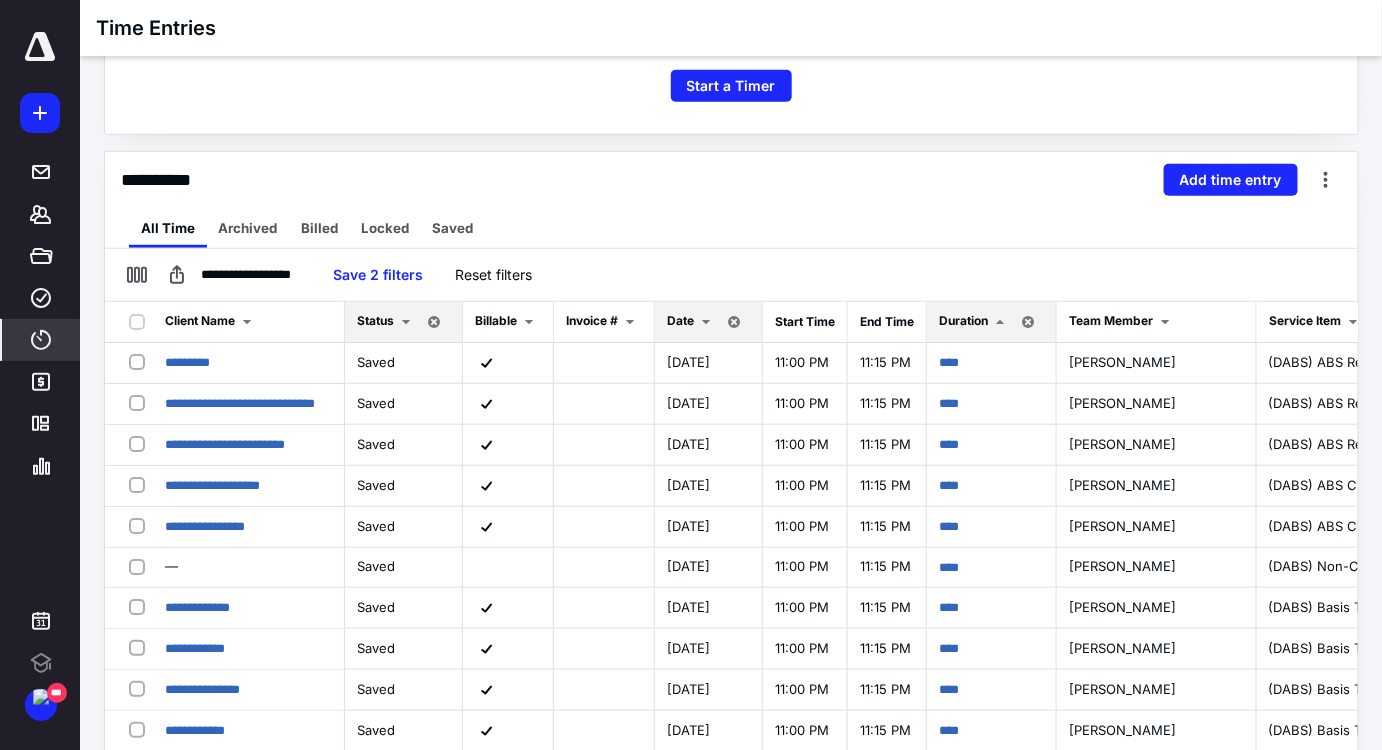 click at bounding box center (1000, 322) 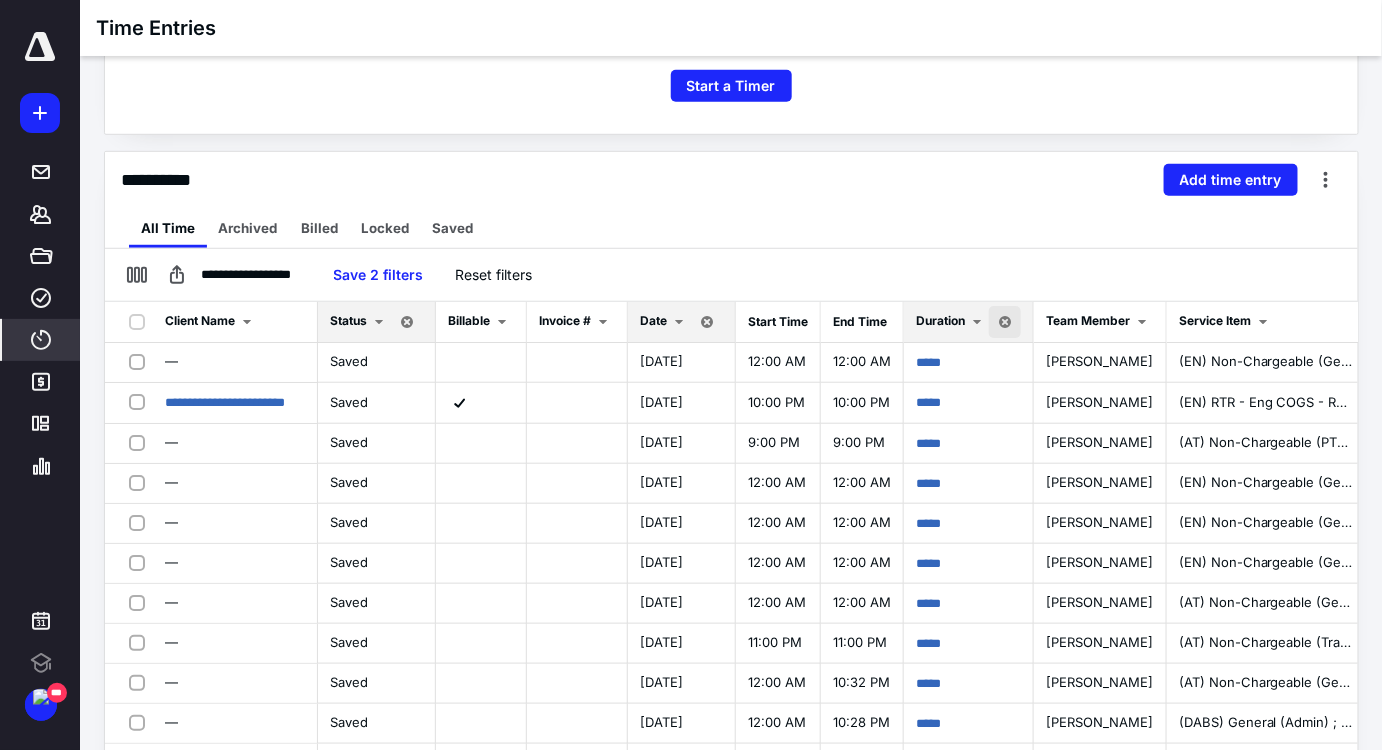 click at bounding box center (1005, 322) 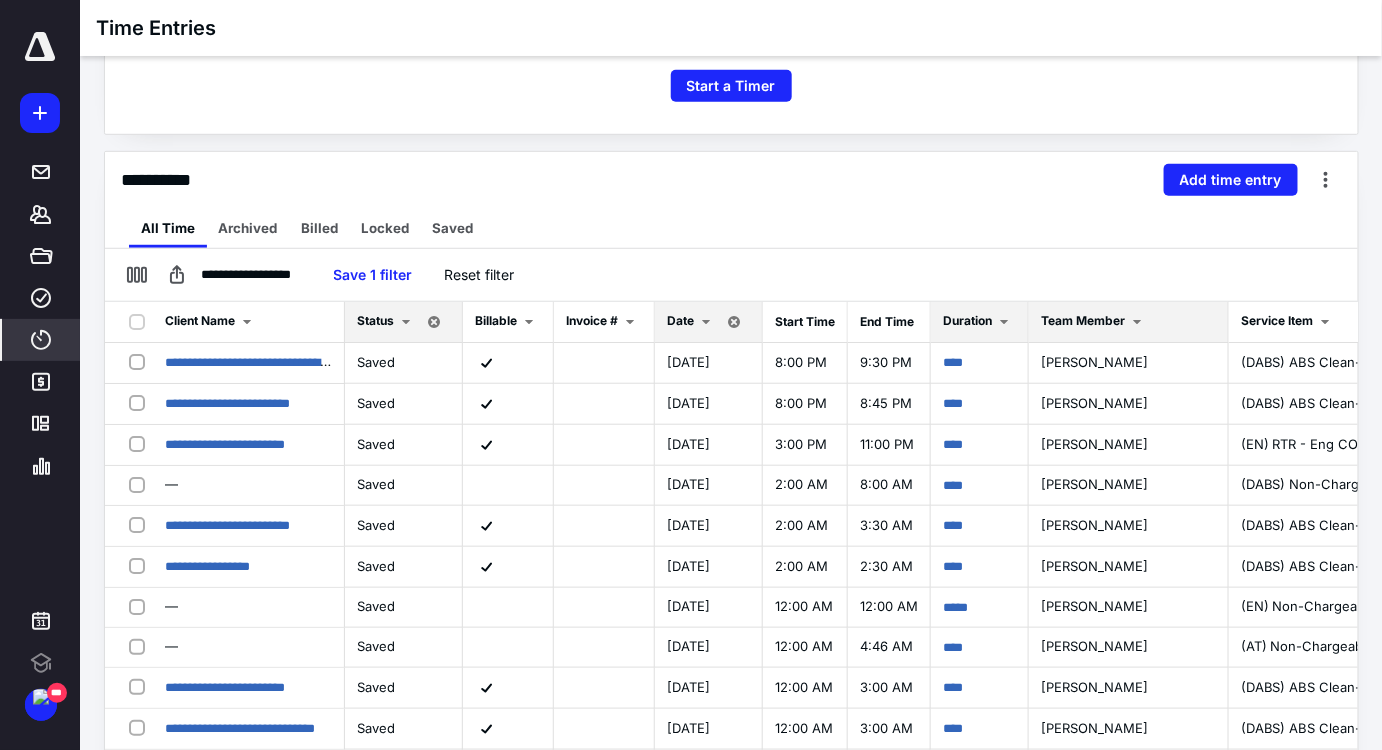 click on "Team Member" at bounding box center [1083, 320] 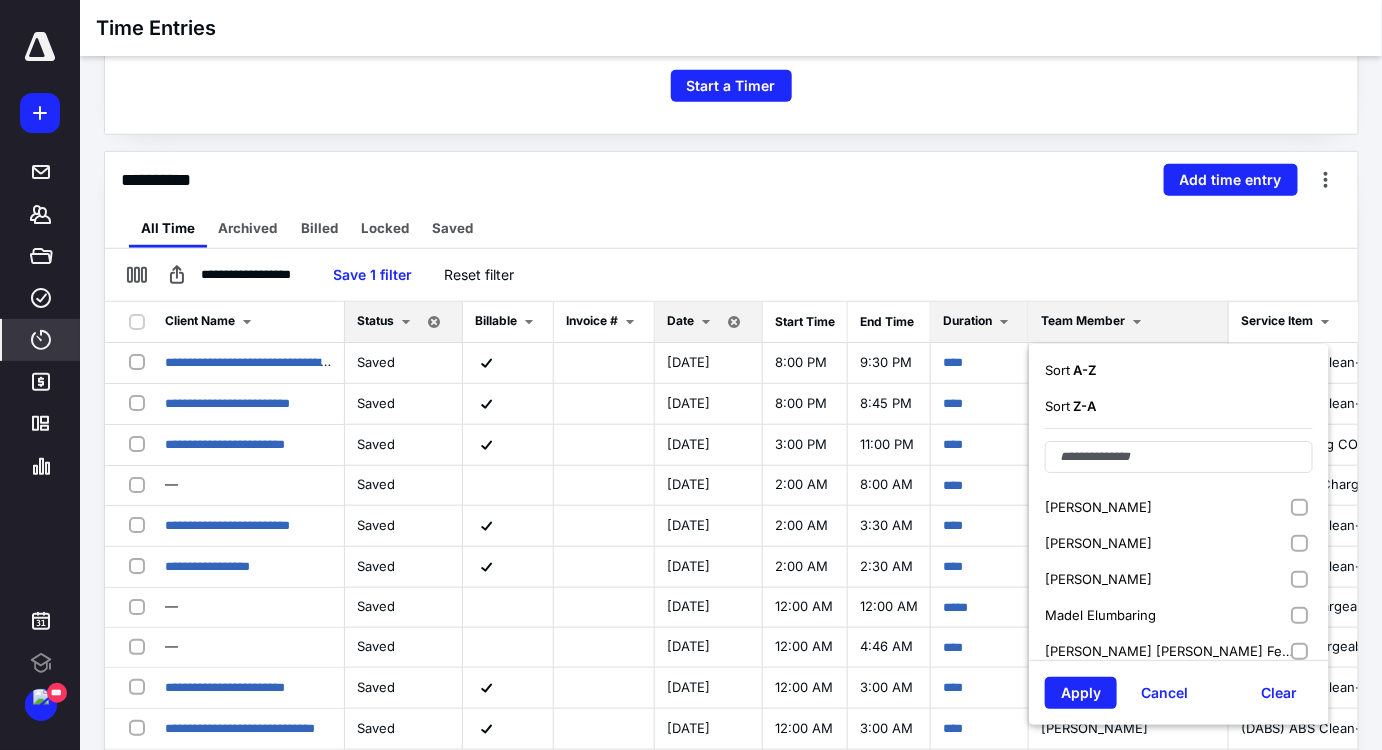 scroll, scrollTop: 727, scrollLeft: 0, axis: vertical 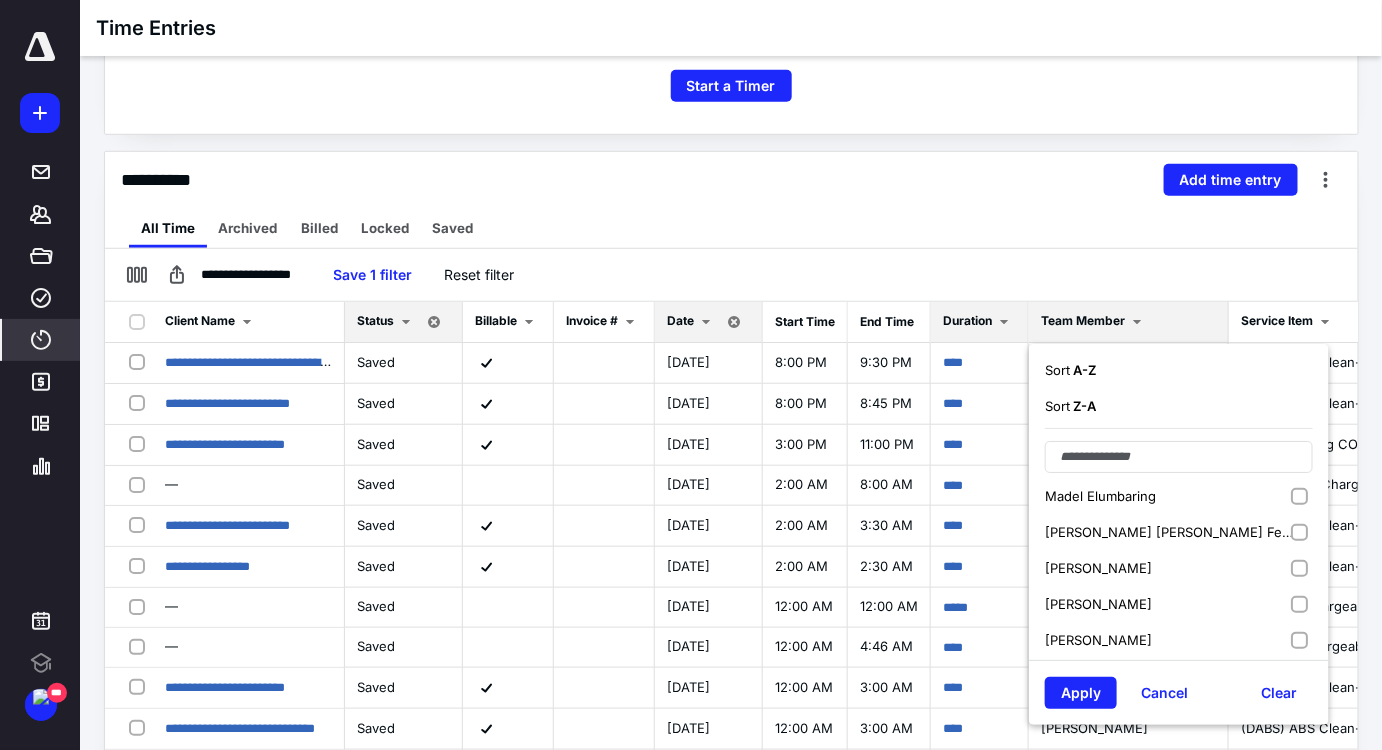 click on "Nick Ward" at bounding box center (1179, 568) 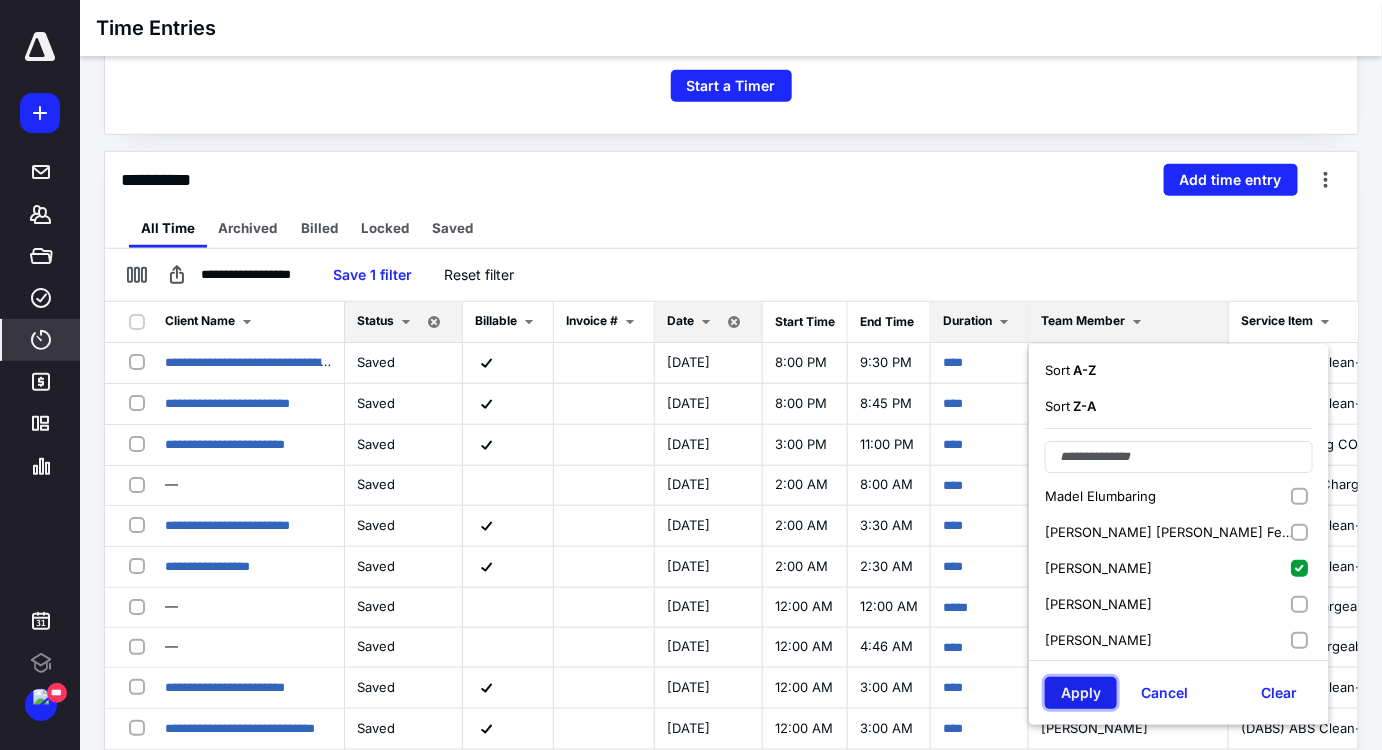 click on "Apply" at bounding box center [1081, 693] 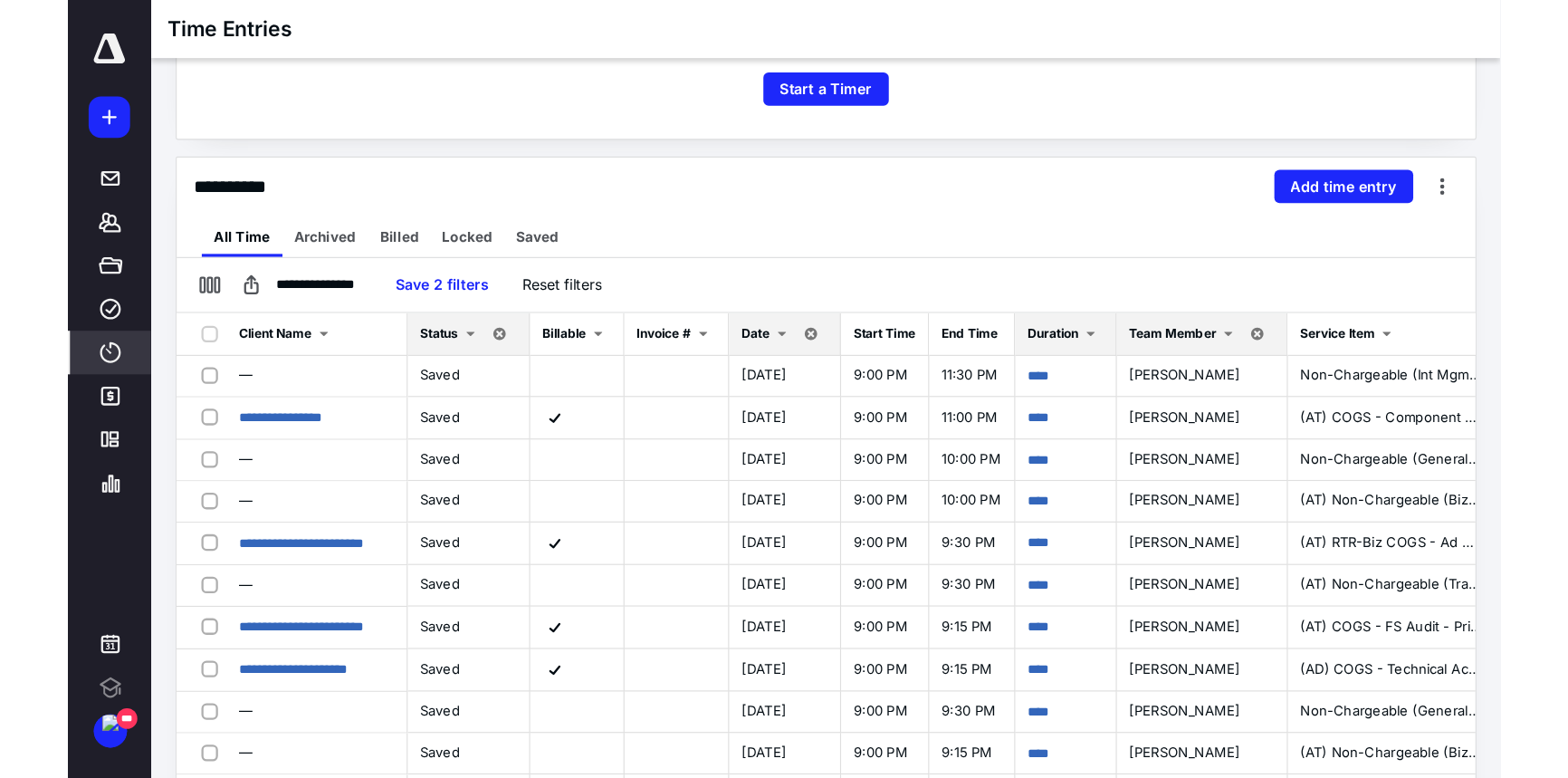 scroll, scrollTop: 0, scrollLeft: 0, axis: both 